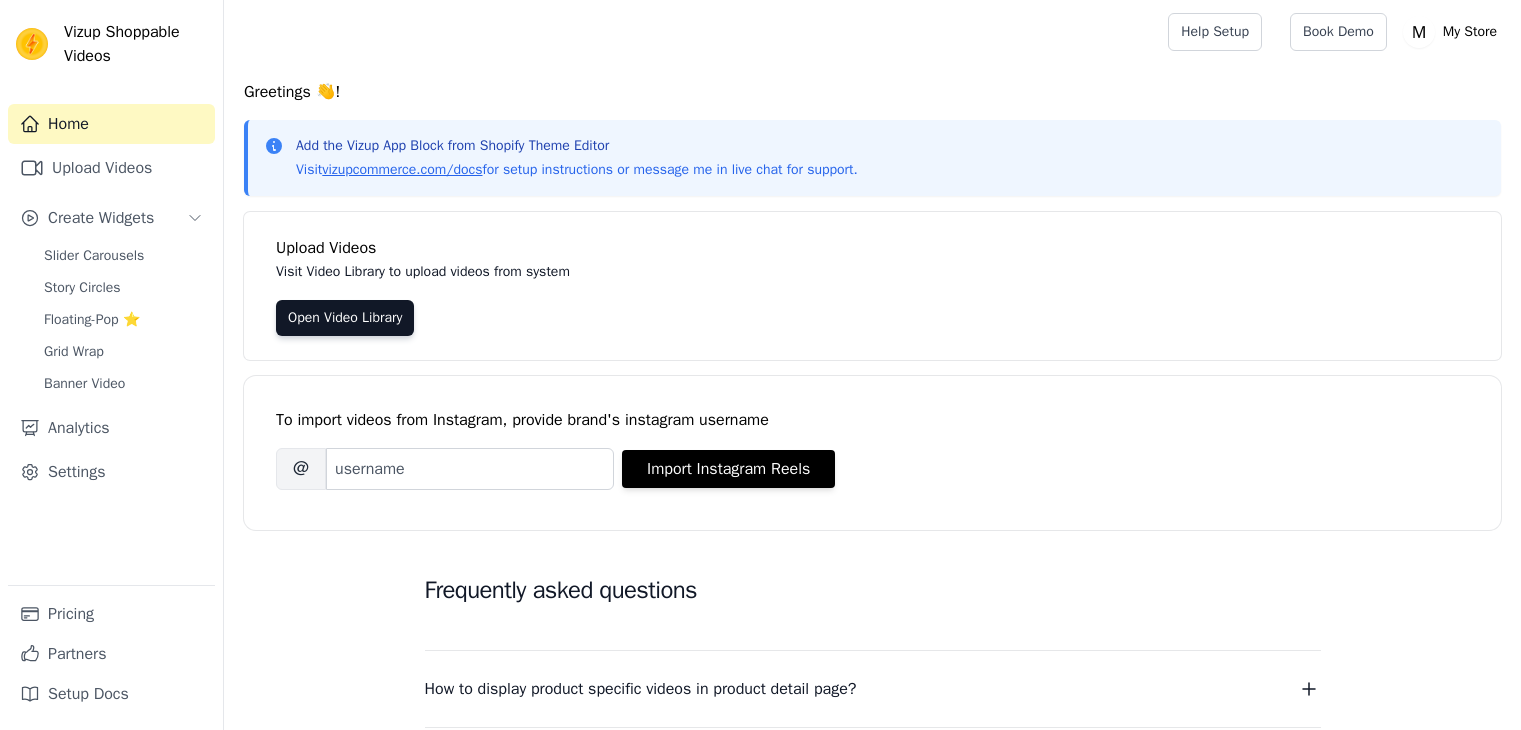 scroll, scrollTop: 0, scrollLeft: 0, axis: both 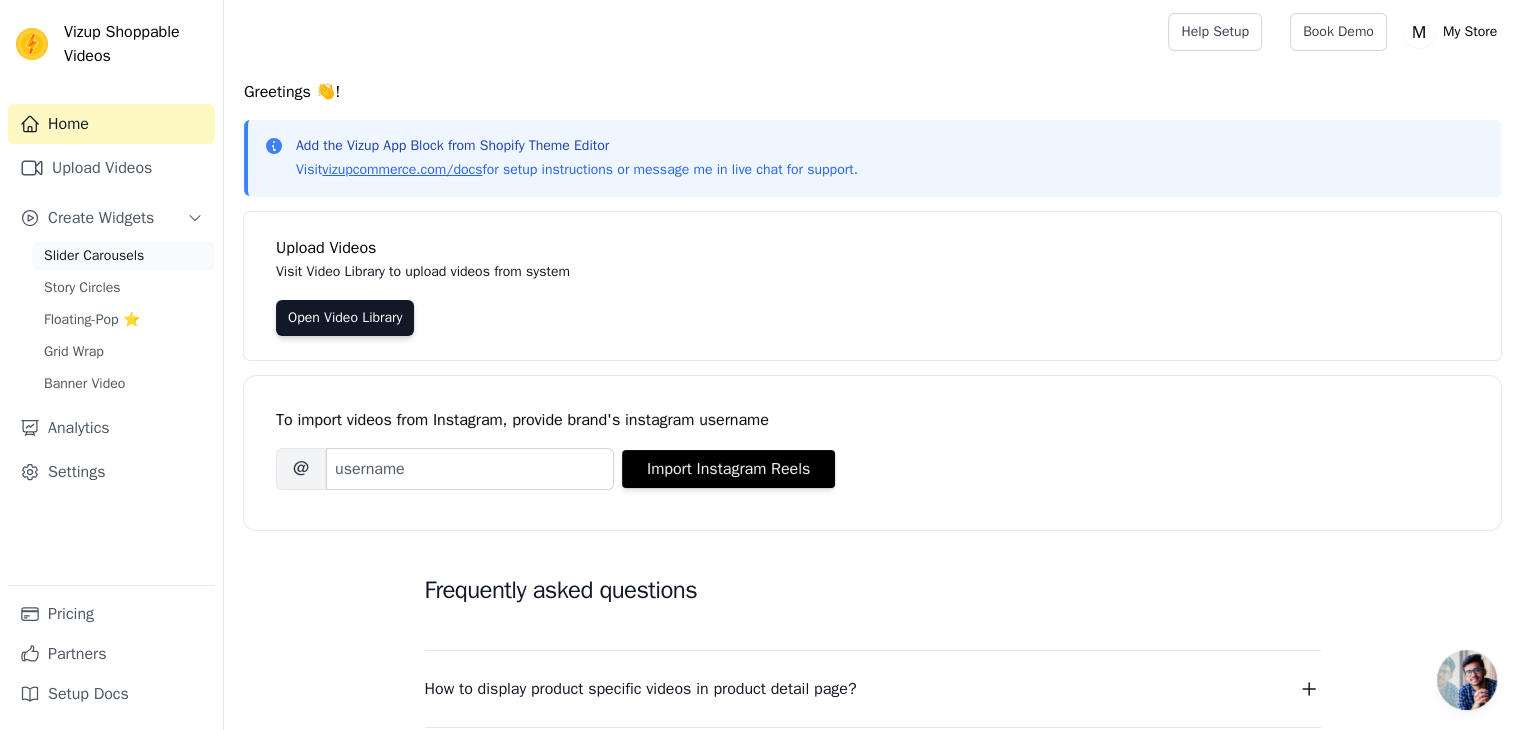 click on "Slider Carousels" at bounding box center [94, 256] 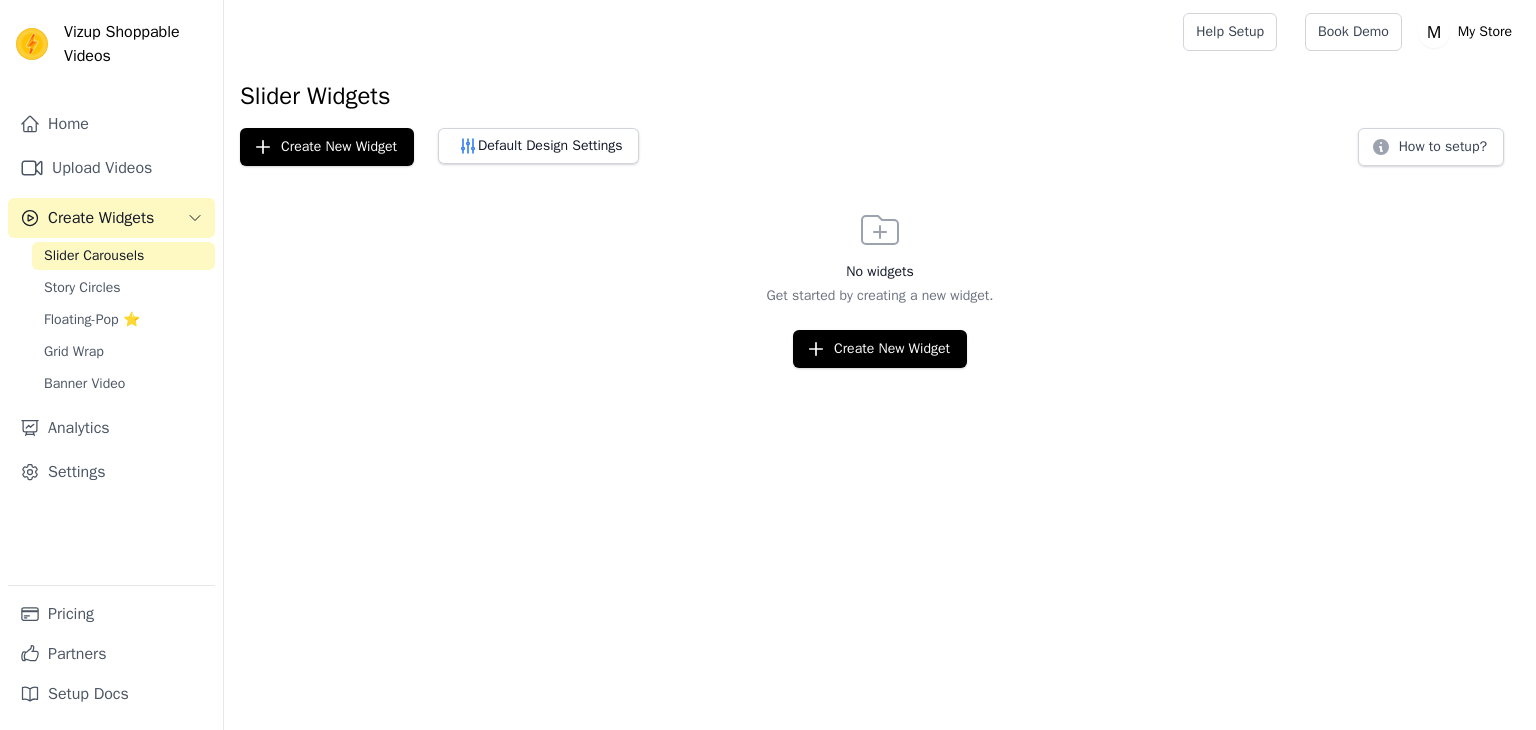 scroll, scrollTop: 0, scrollLeft: 0, axis: both 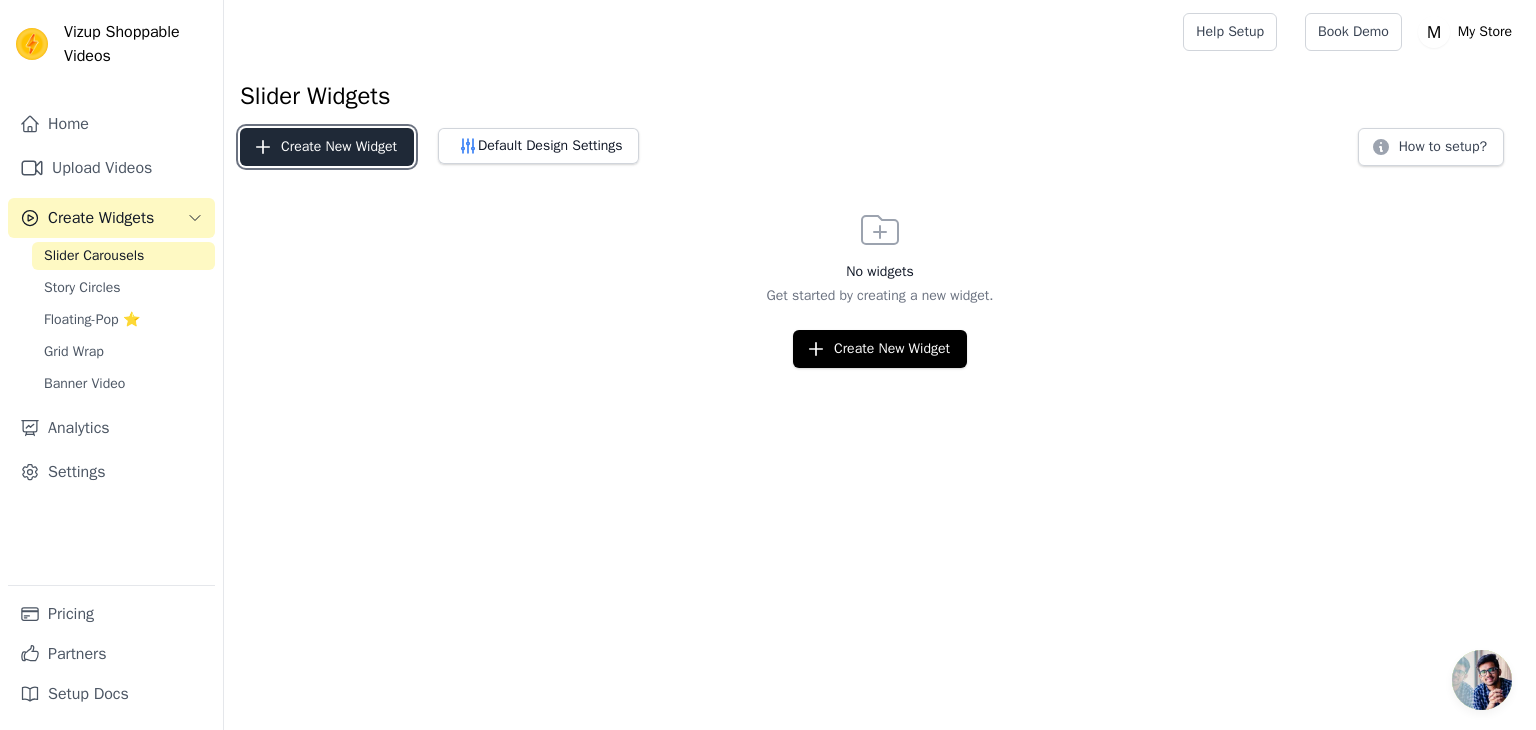 click on "Create New Widget" at bounding box center [327, 147] 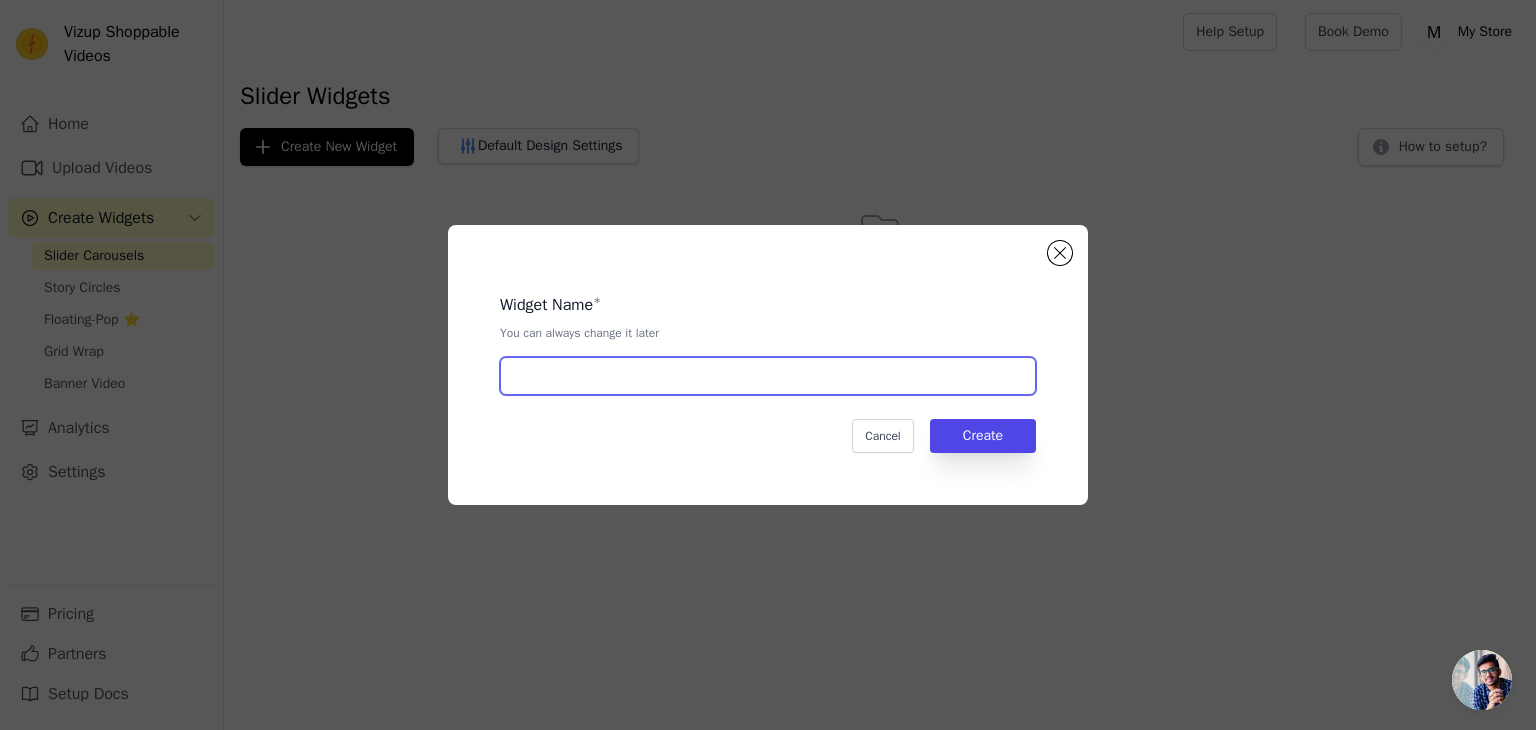 click at bounding box center (768, 376) 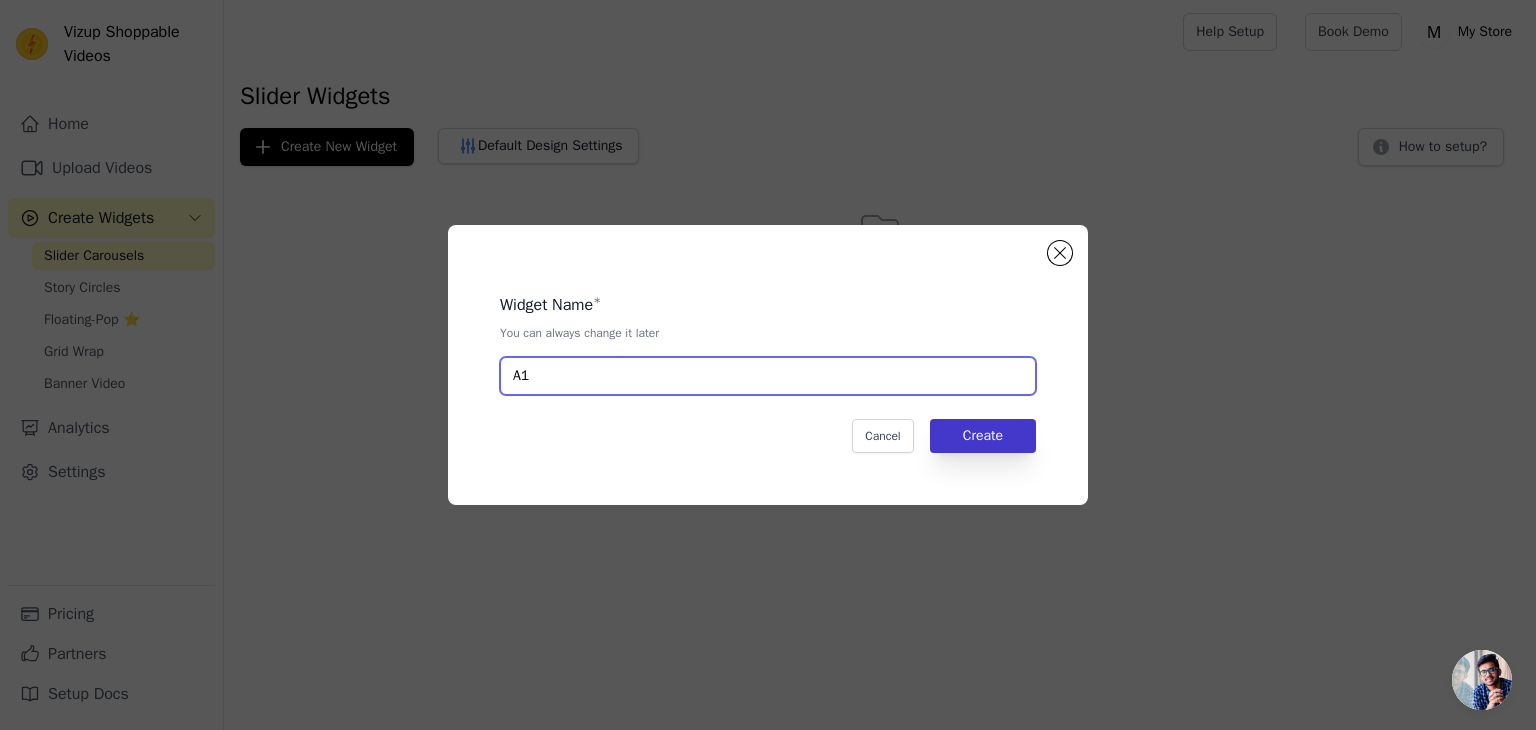 type on "A1" 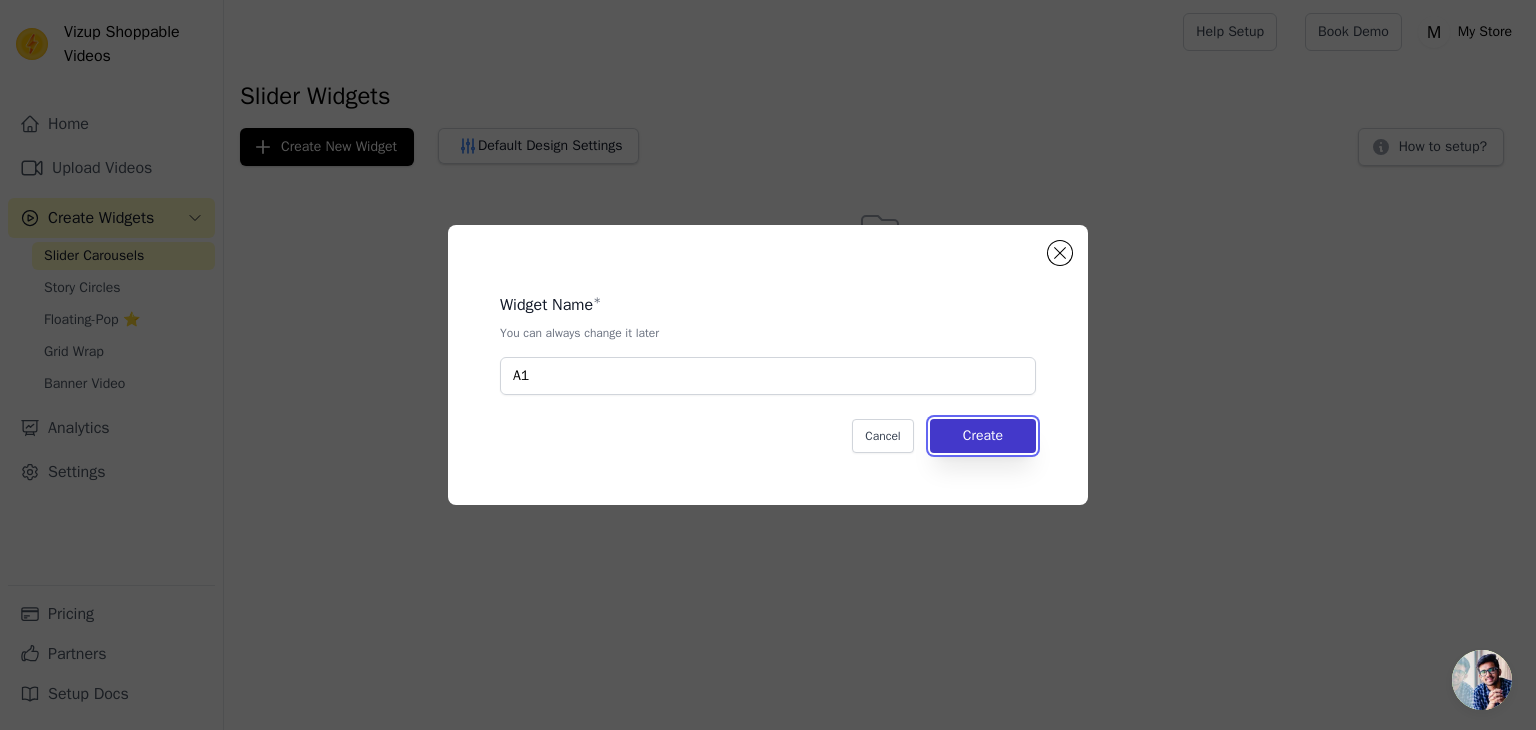 click on "Create" at bounding box center (983, 436) 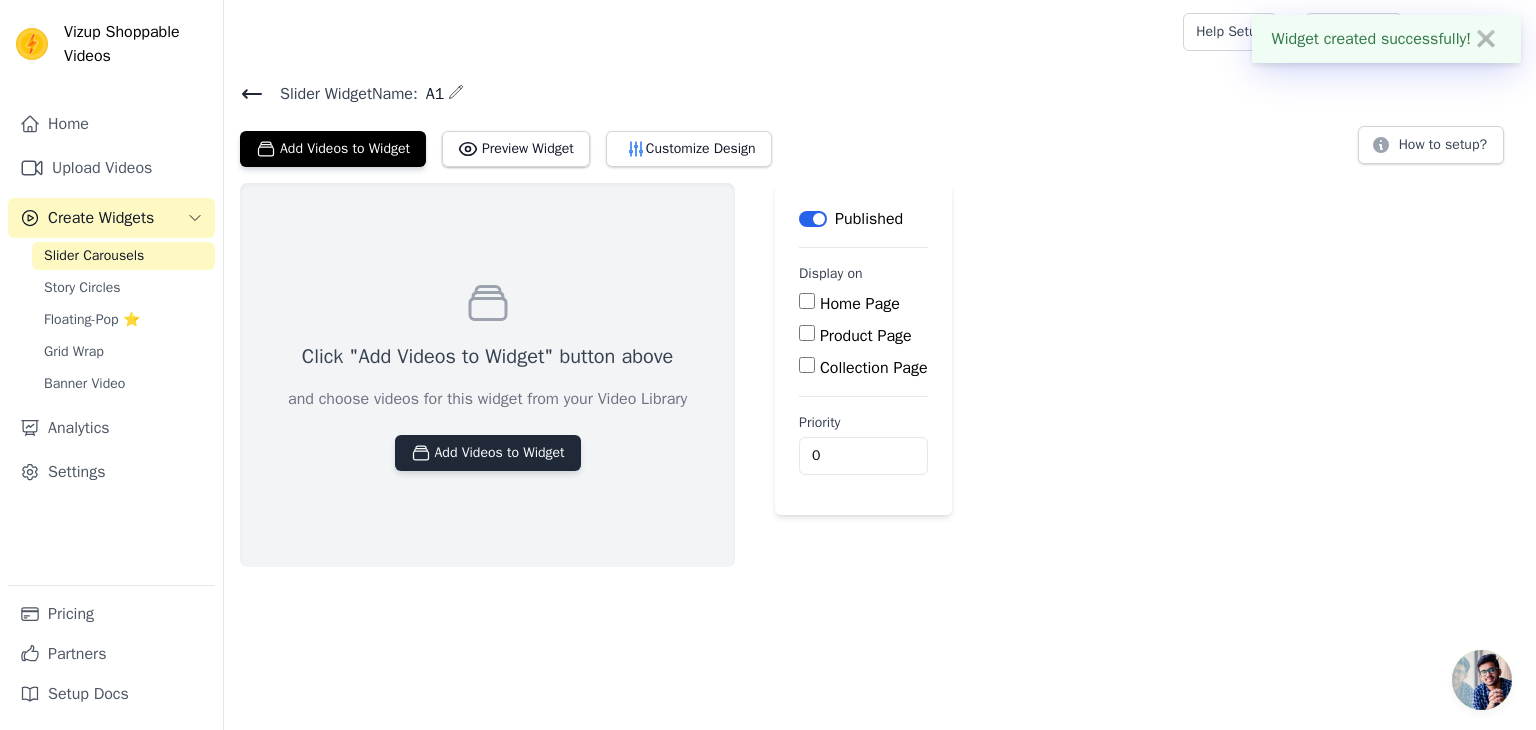 click on "Add Videos to Widget" at bounding box center (488, 453) 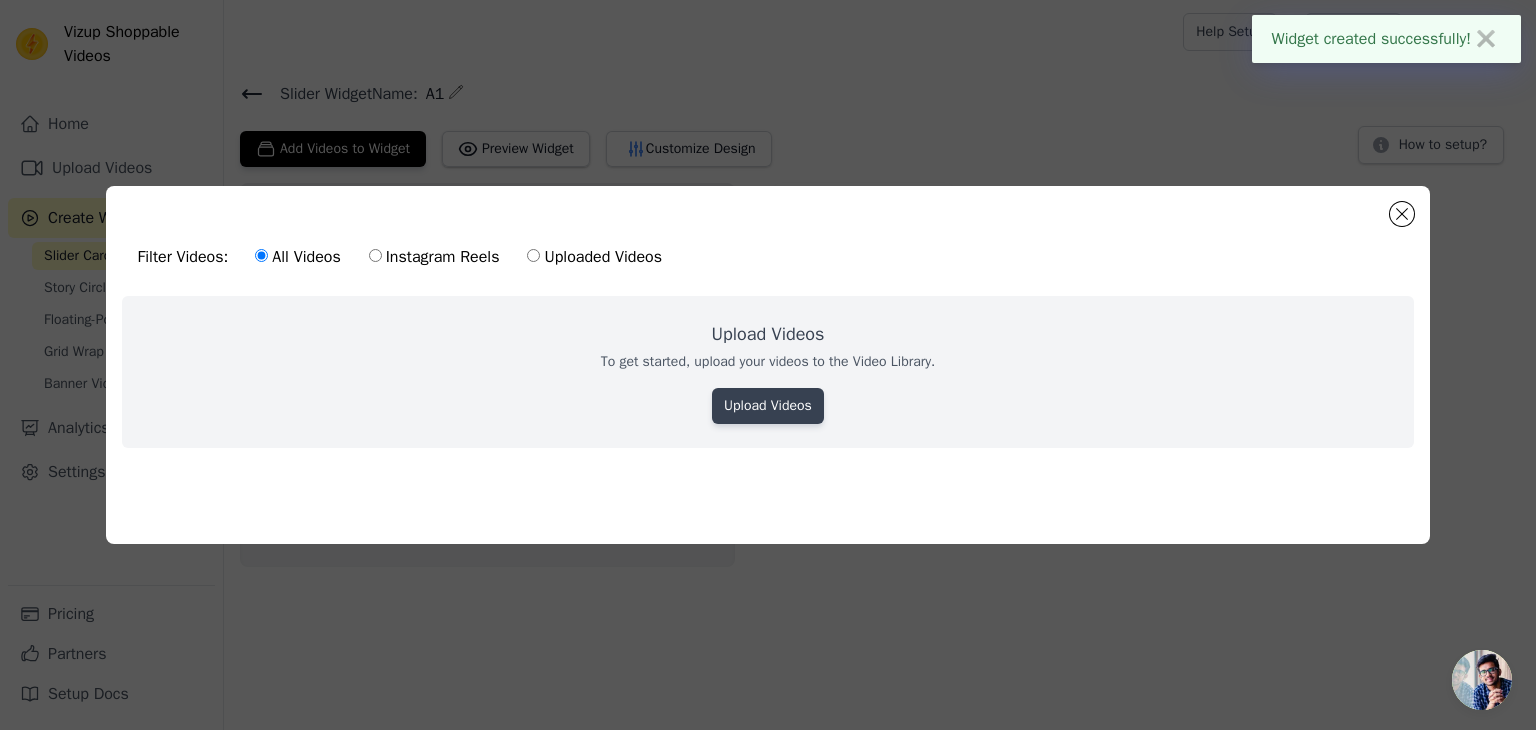 click on "Upload Videos" at bounding box center (768, 406) 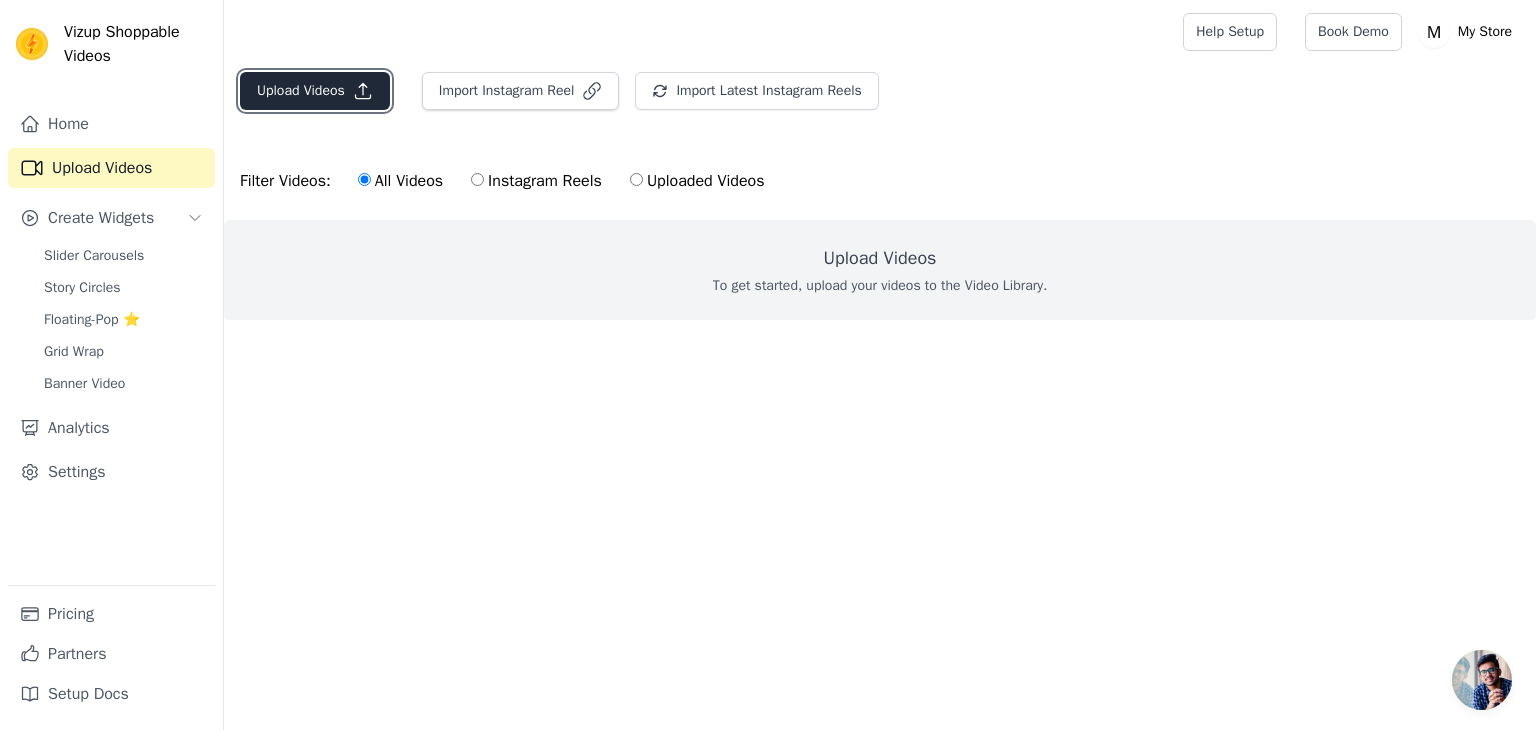 click on "Upload Videos" at bounding box center (315, 91) 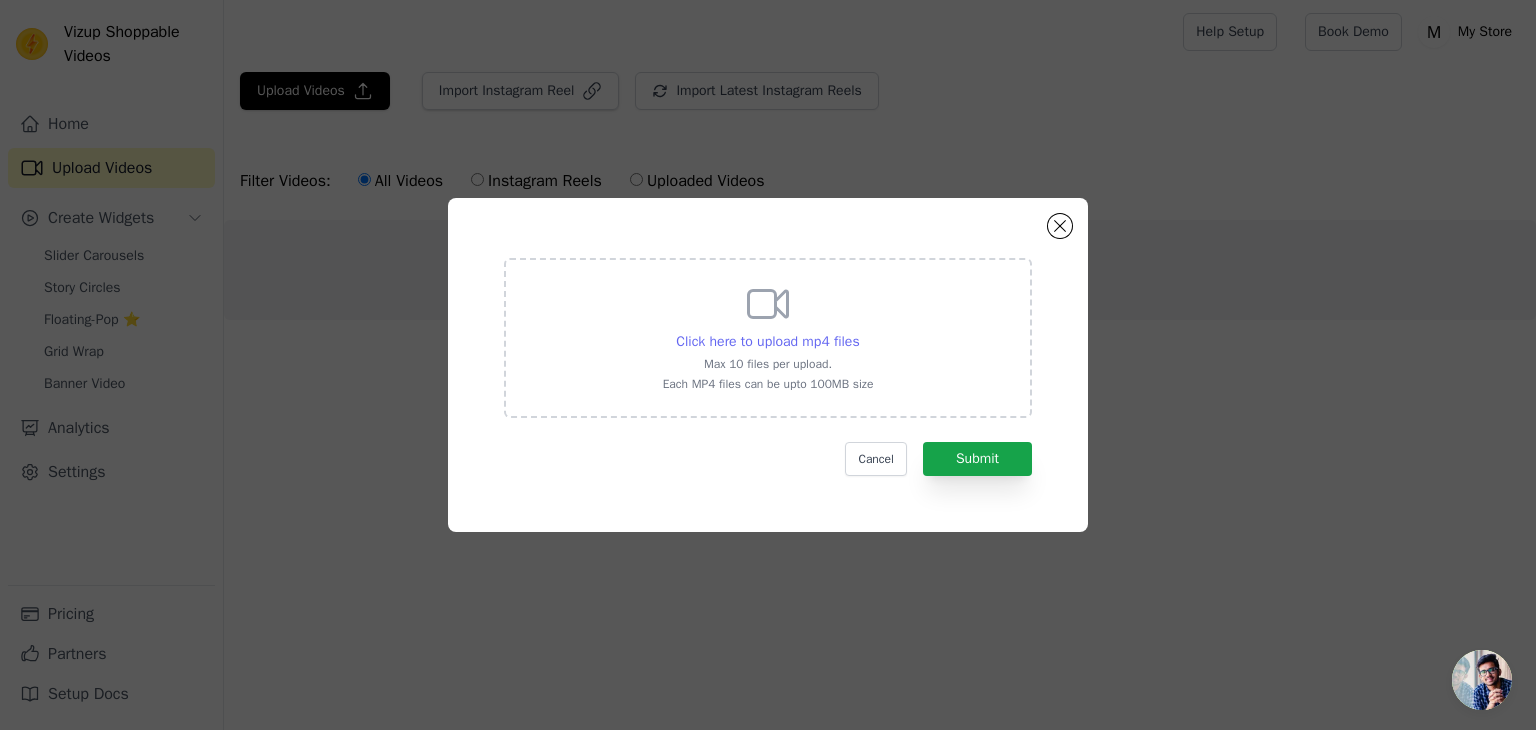 click on "Click here to upload mp4 files" at bounding box center (767, 341) 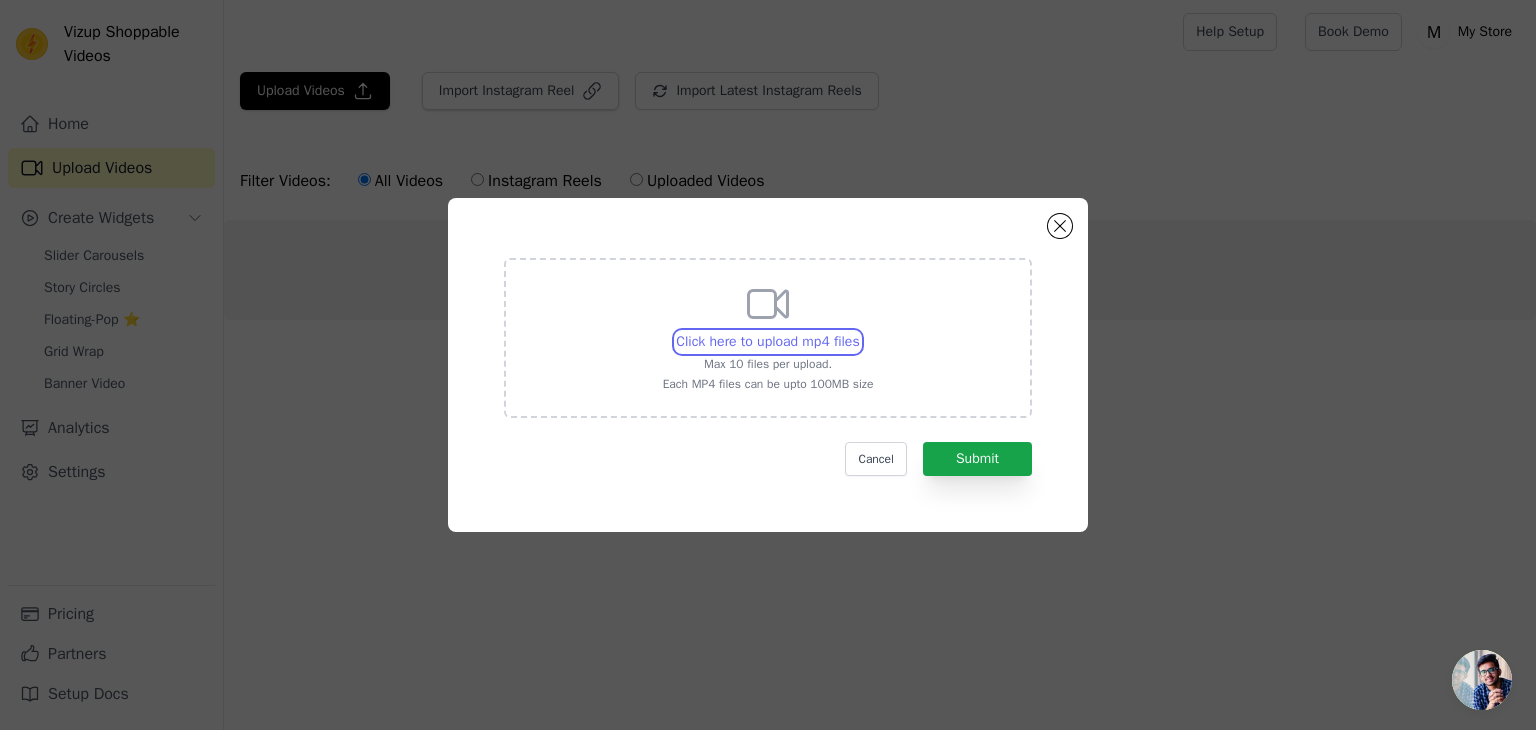 click on "Click here to upload mp4 files     Max 10 files per upload.   Each MP4 files can be upto 100MB size" at bounding box center (859, 331) 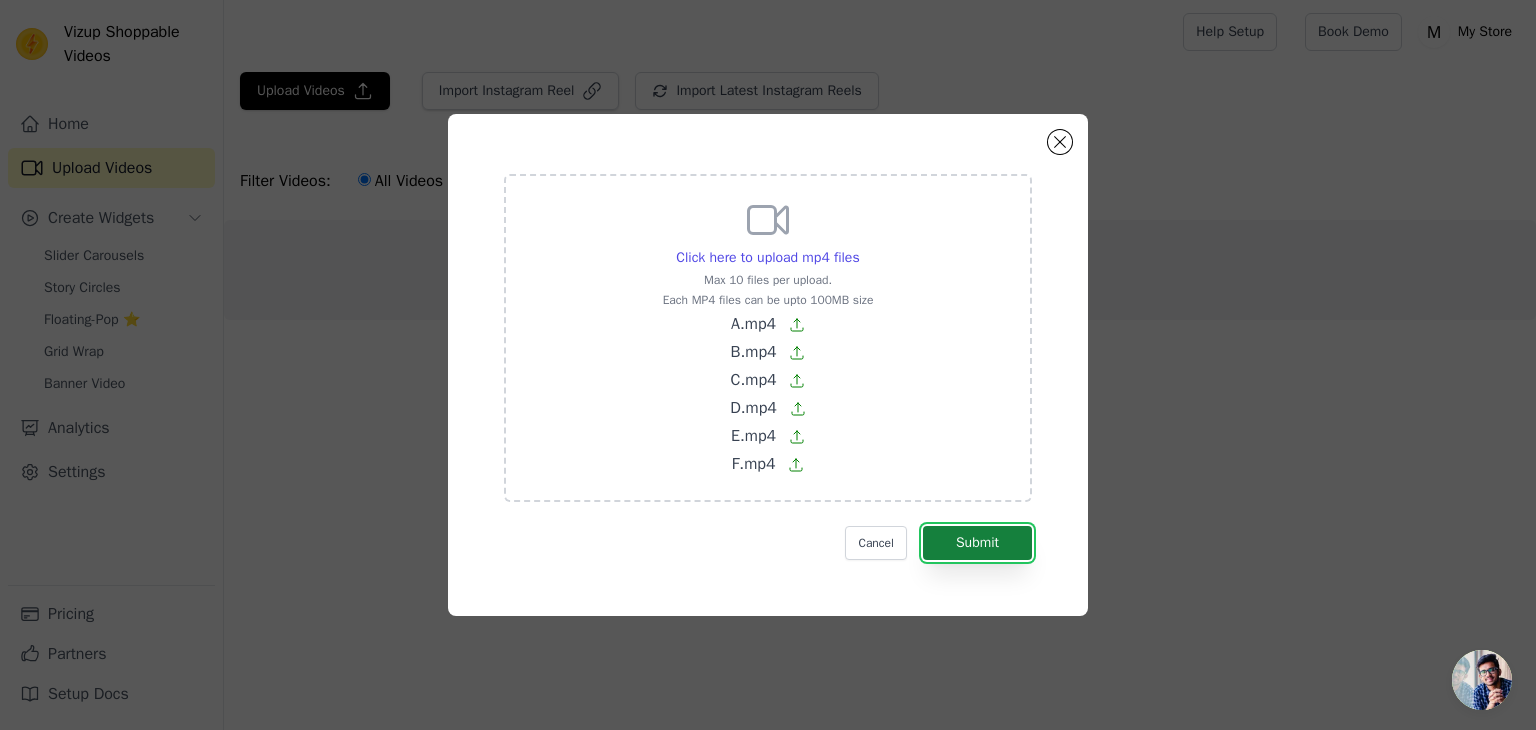 click on "Submit" at bounding box center [977, 543] 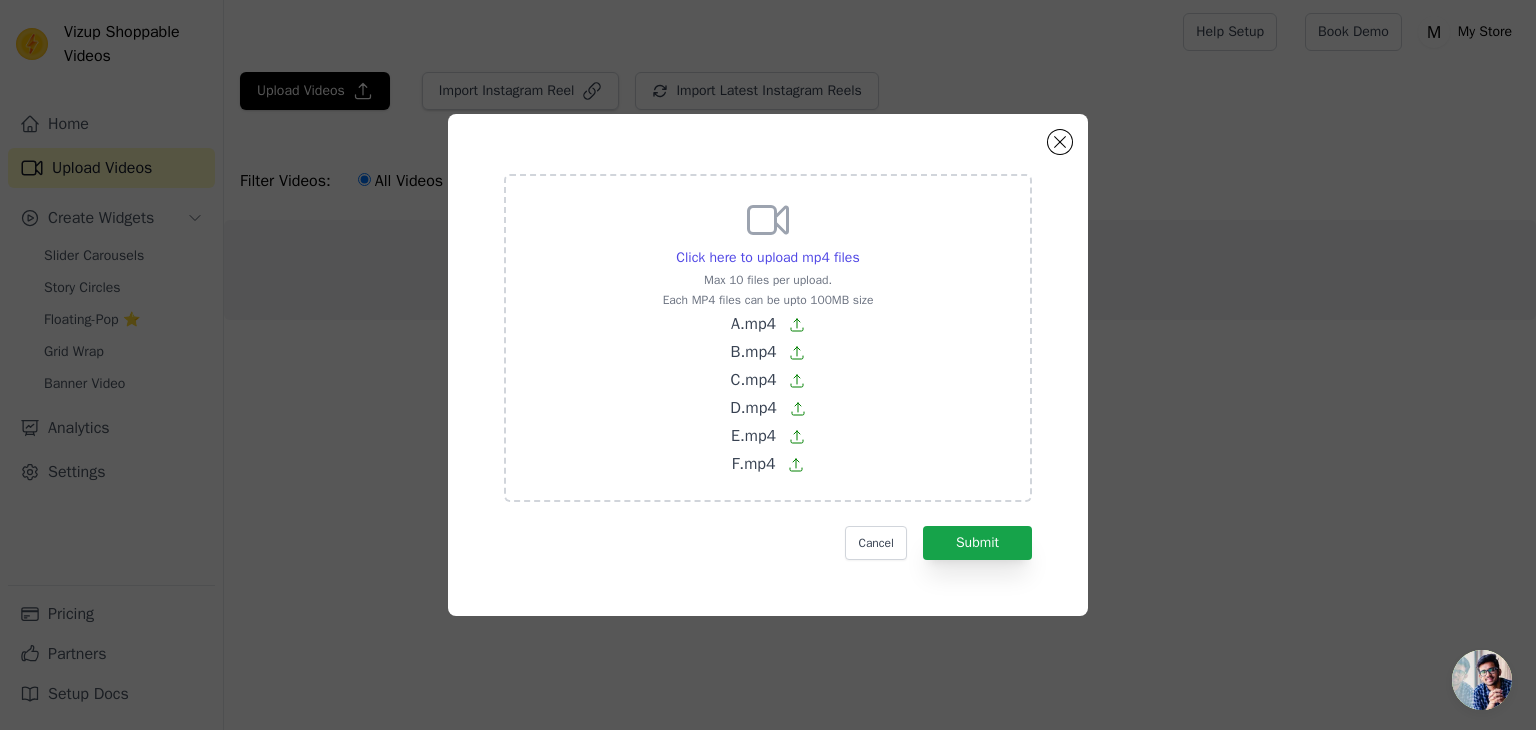 click 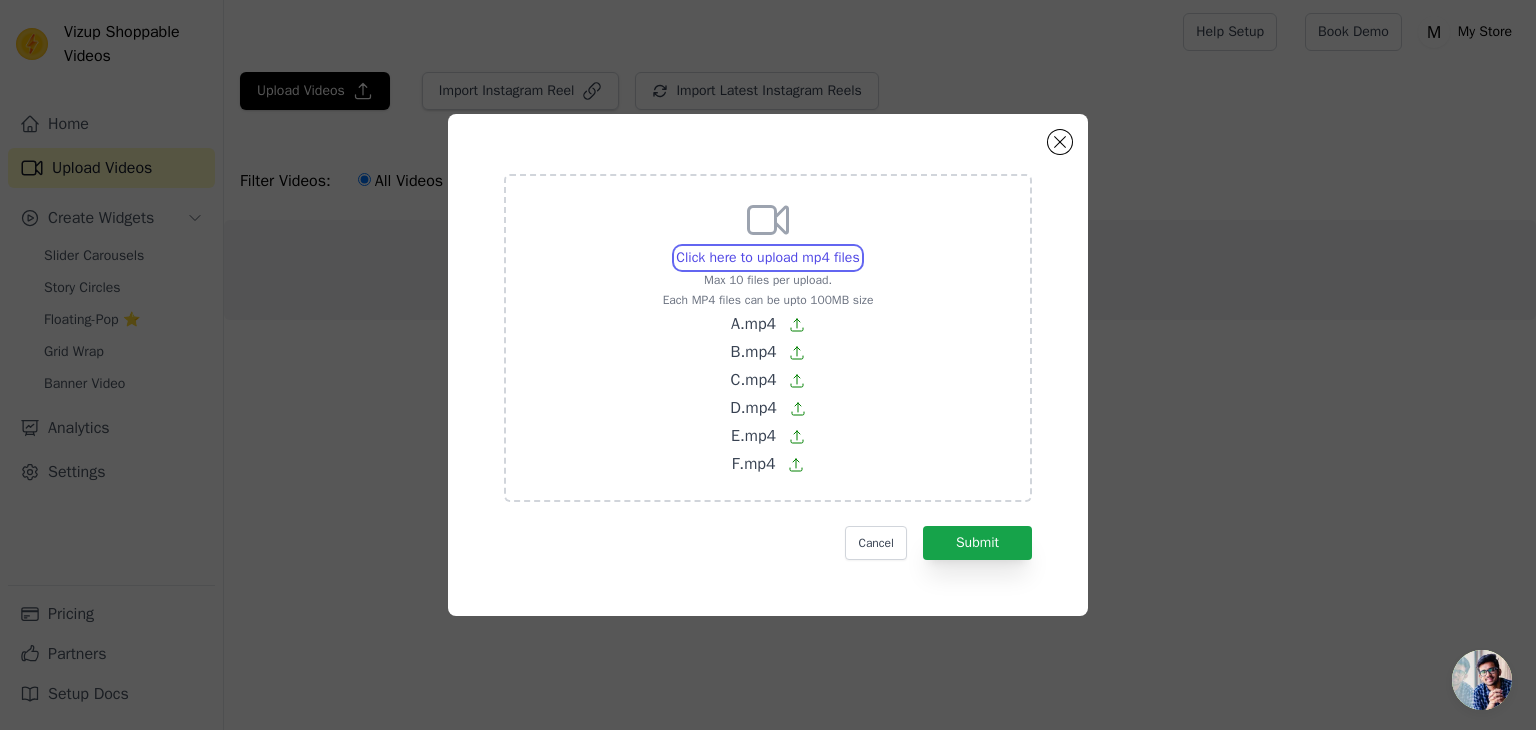click on "Click here to upload mp4 files     Max 10 files per upload.   Each MP4 files can be upto 100MB size   A.mp4     B.mp4     C.mp4     D.mp4     E.mp4     F.mp4" at bounding box center [859, 247] 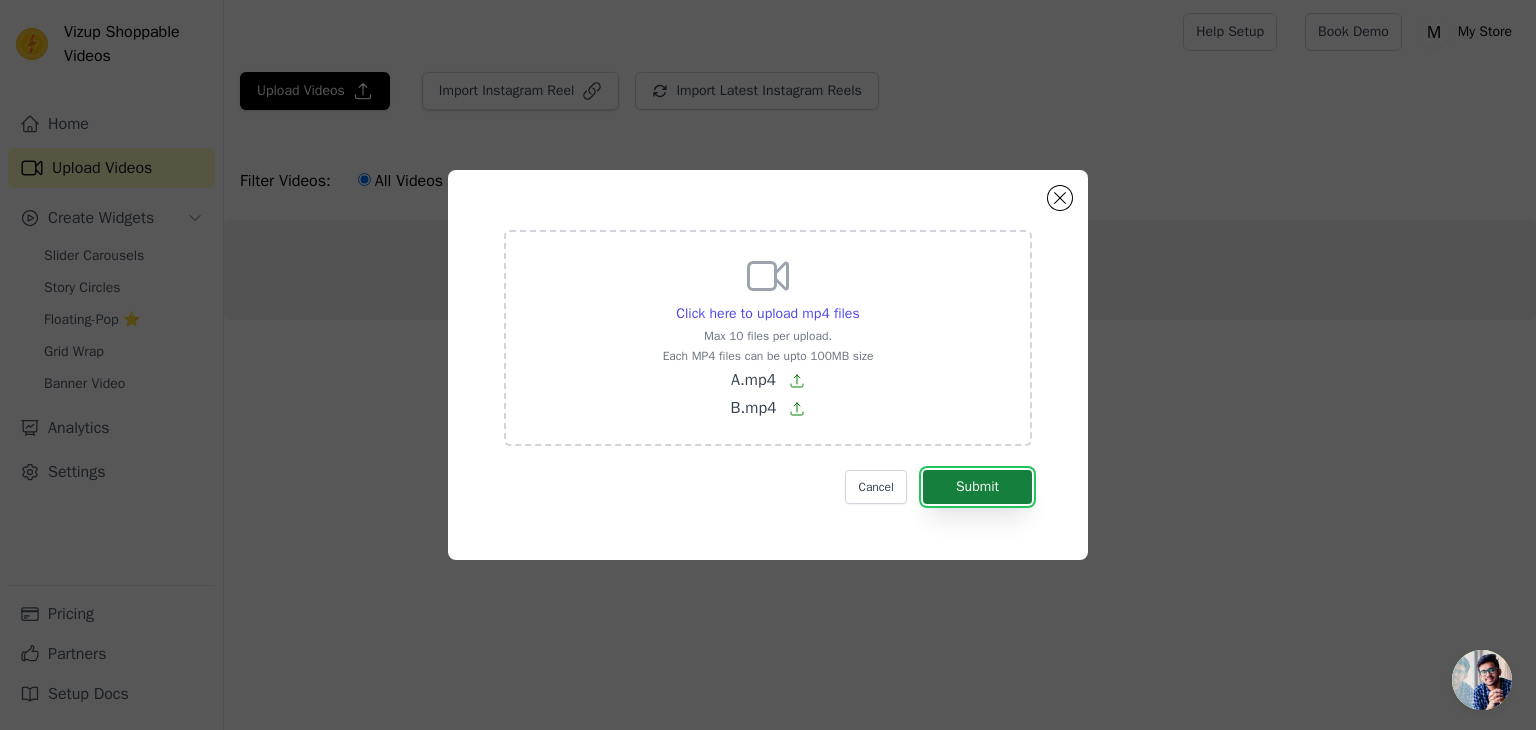 click on "Submit" at bounding box center [977, 487] 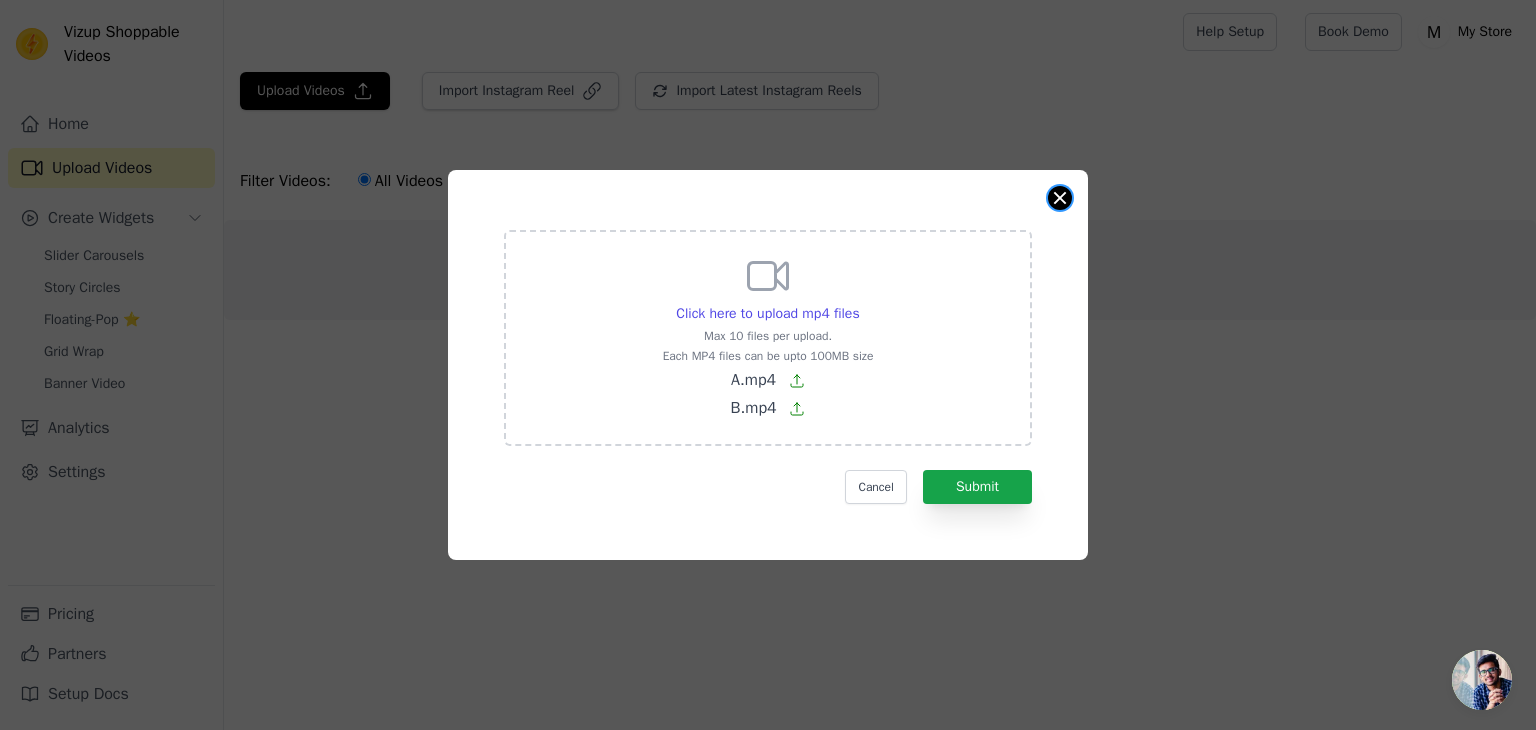 click at bounding box center [1060, 198] 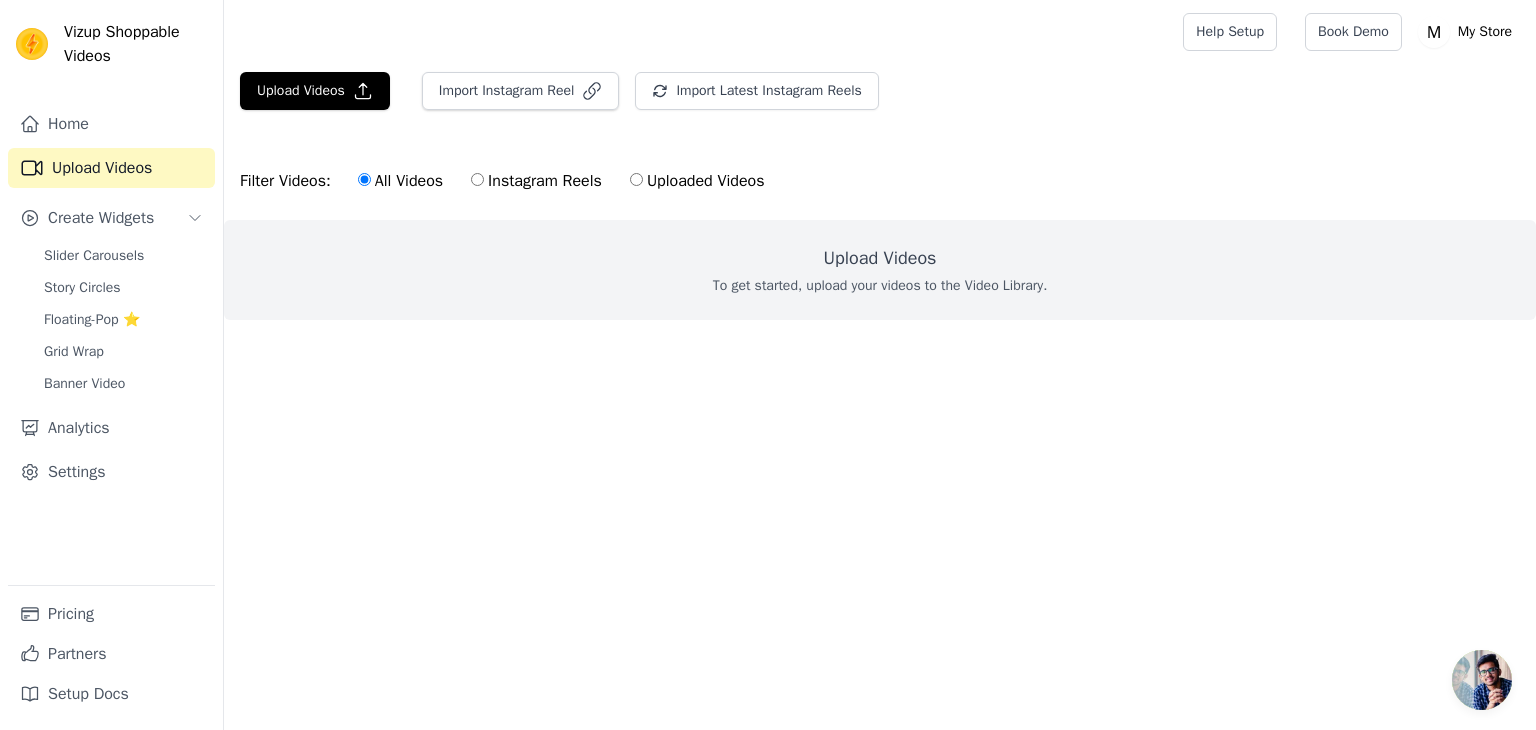 scroll, scrollTop: 0, scrollLeft: 0, axis: both 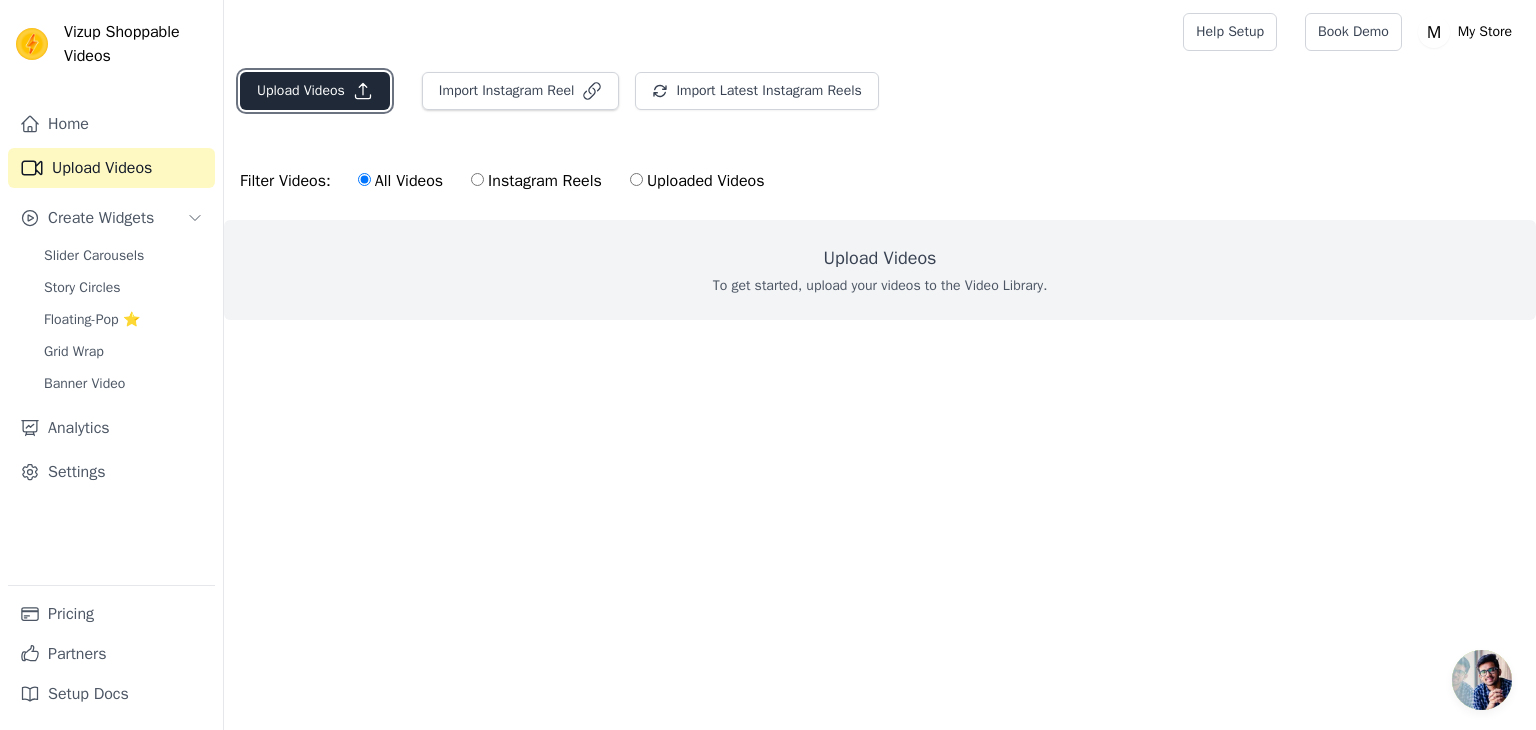 click on "Upload Videos" at bounding box center (315, 91) 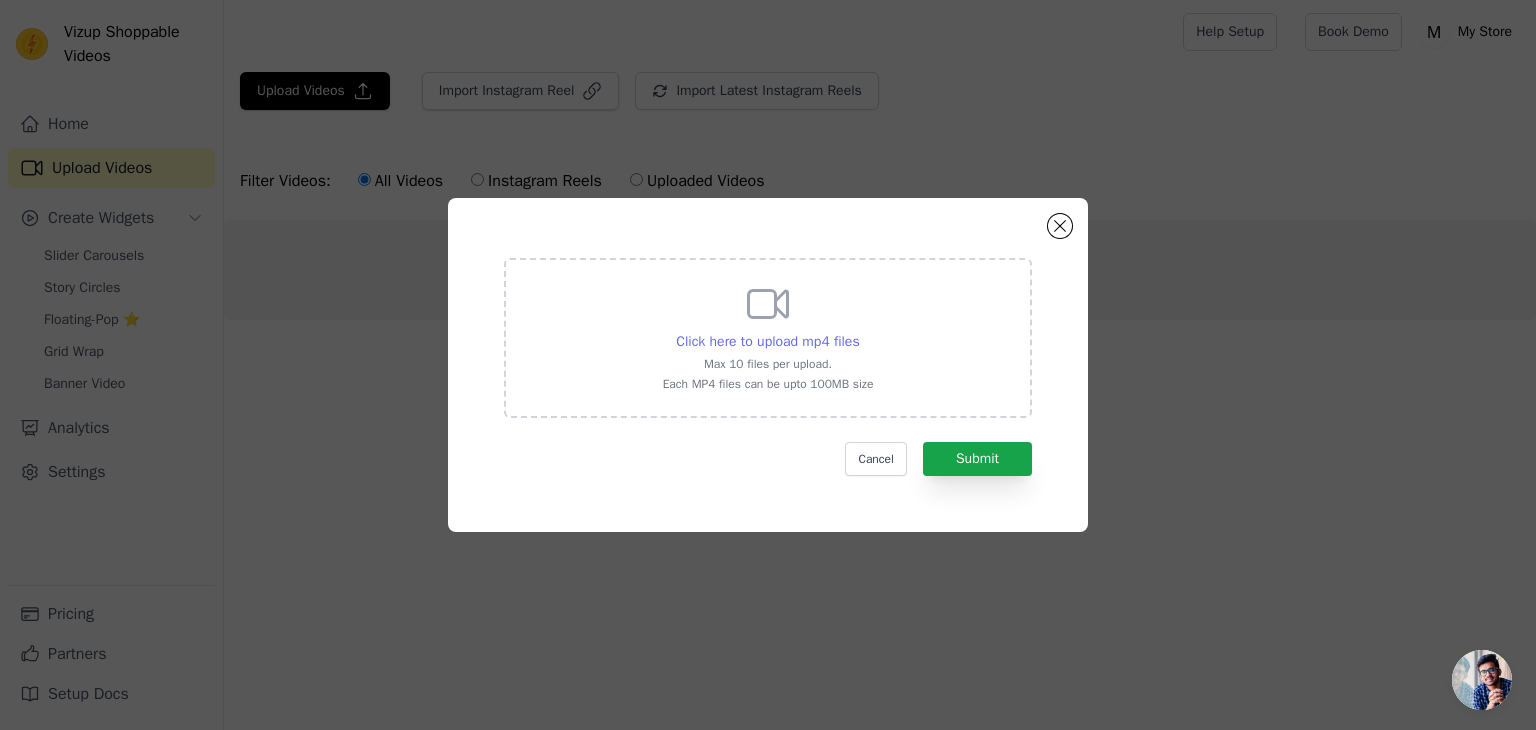 click on "Click here to upload mp4 files" at bounding box center (767, 341) 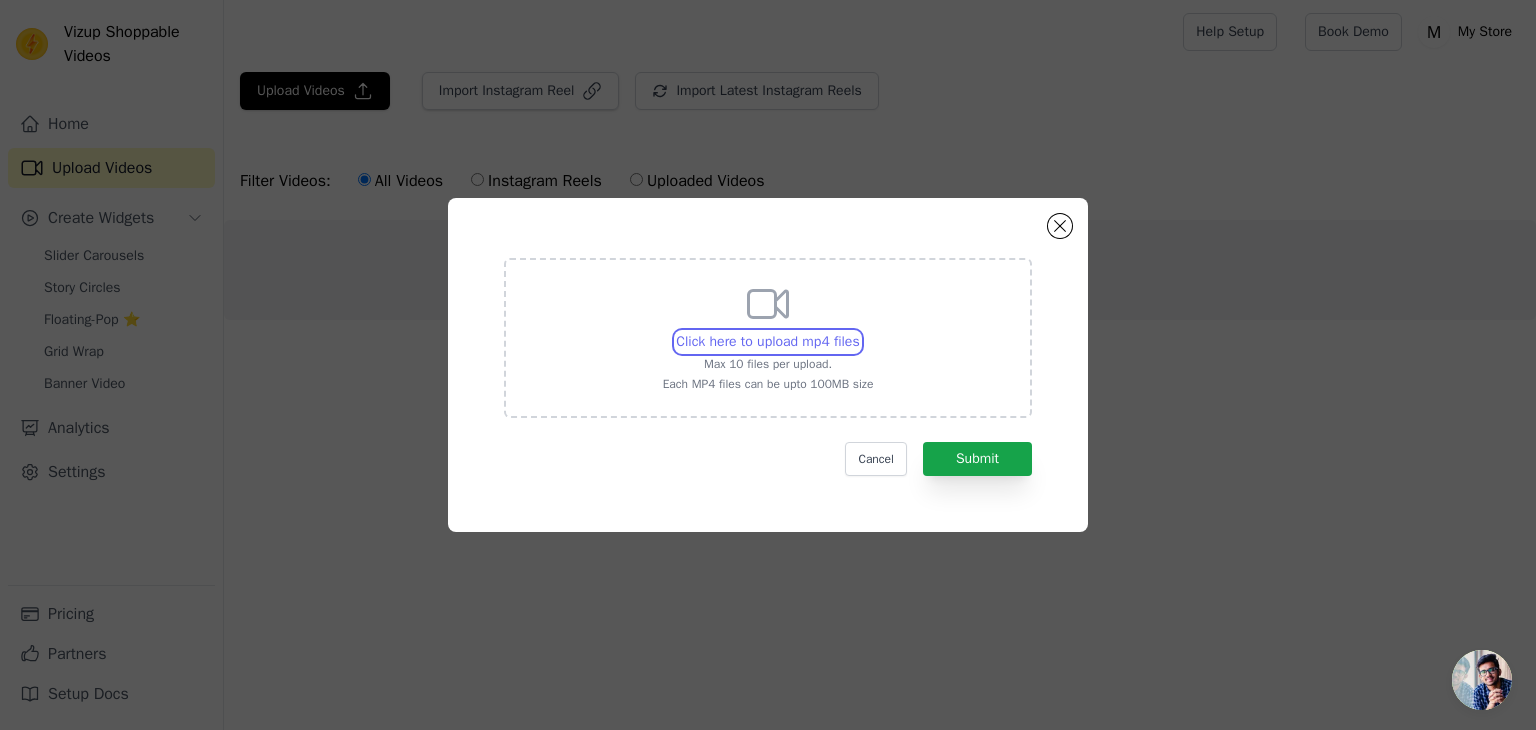 click on "Click here to upload mp4 files     Max 10 files per upload.   Each MP4 files can be upto 100MB size" at bounding box center (859, 331) 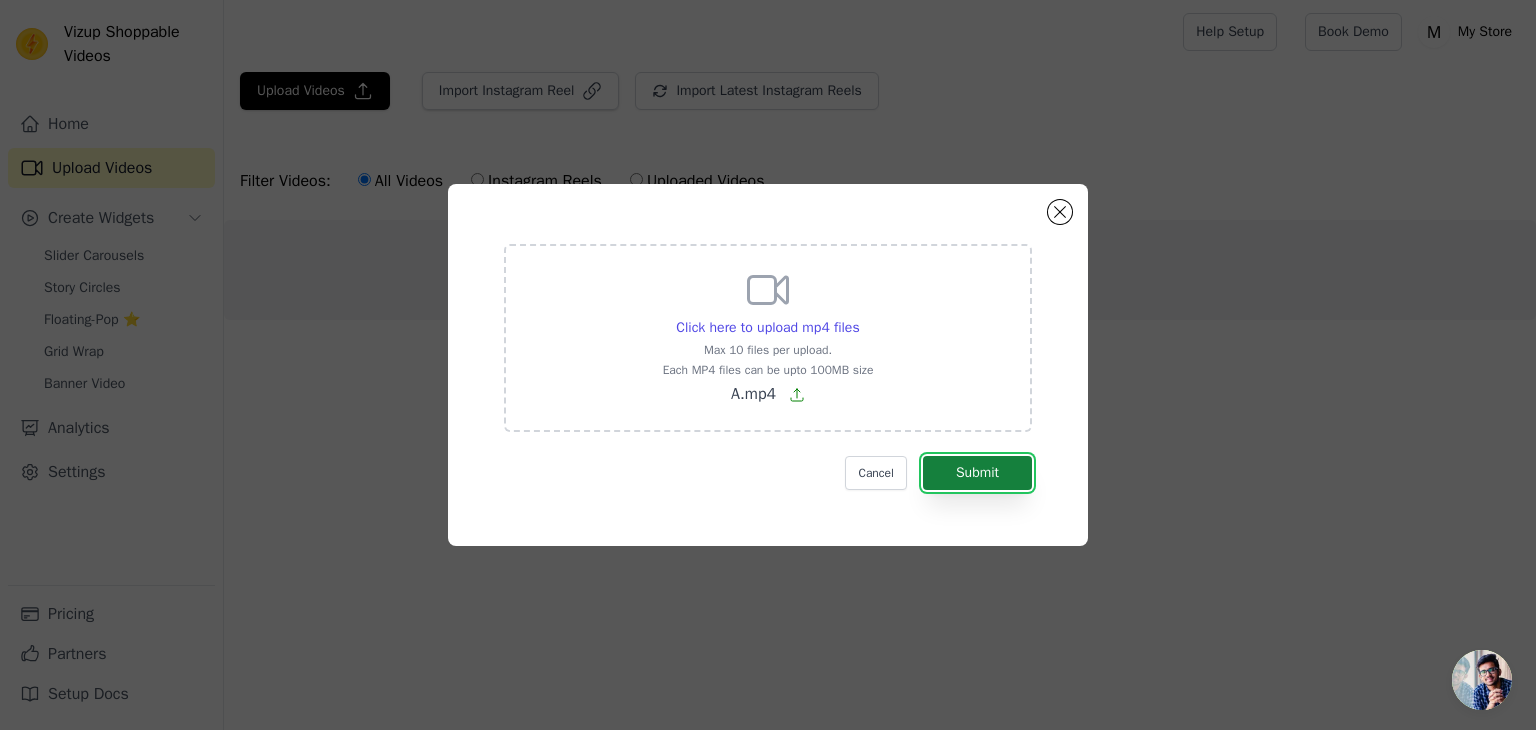click on "Submit" at bounding box center (977, 473) 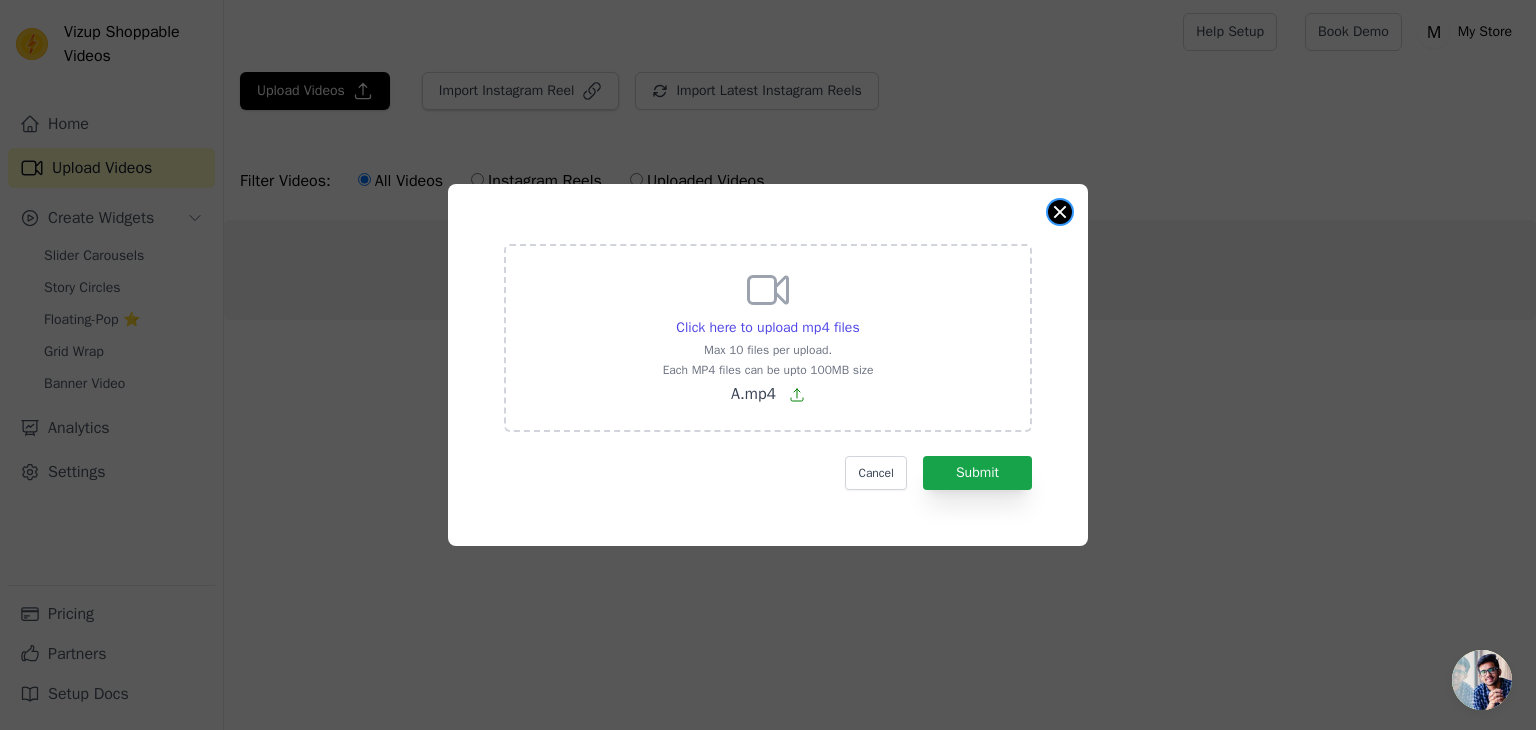 click at bounding box center (1060, 212) 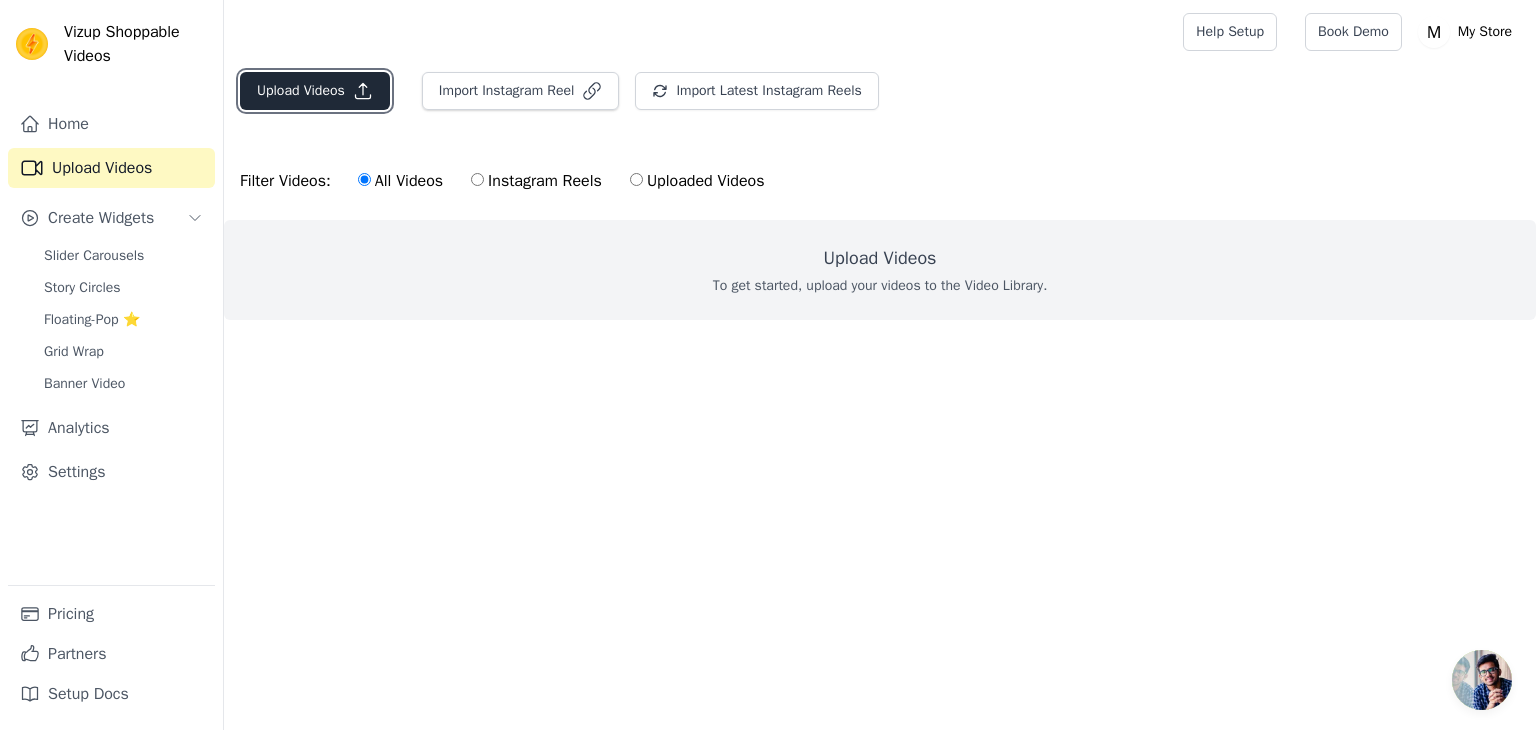 click on "Upload Videos" at bounding box center (315, 91) 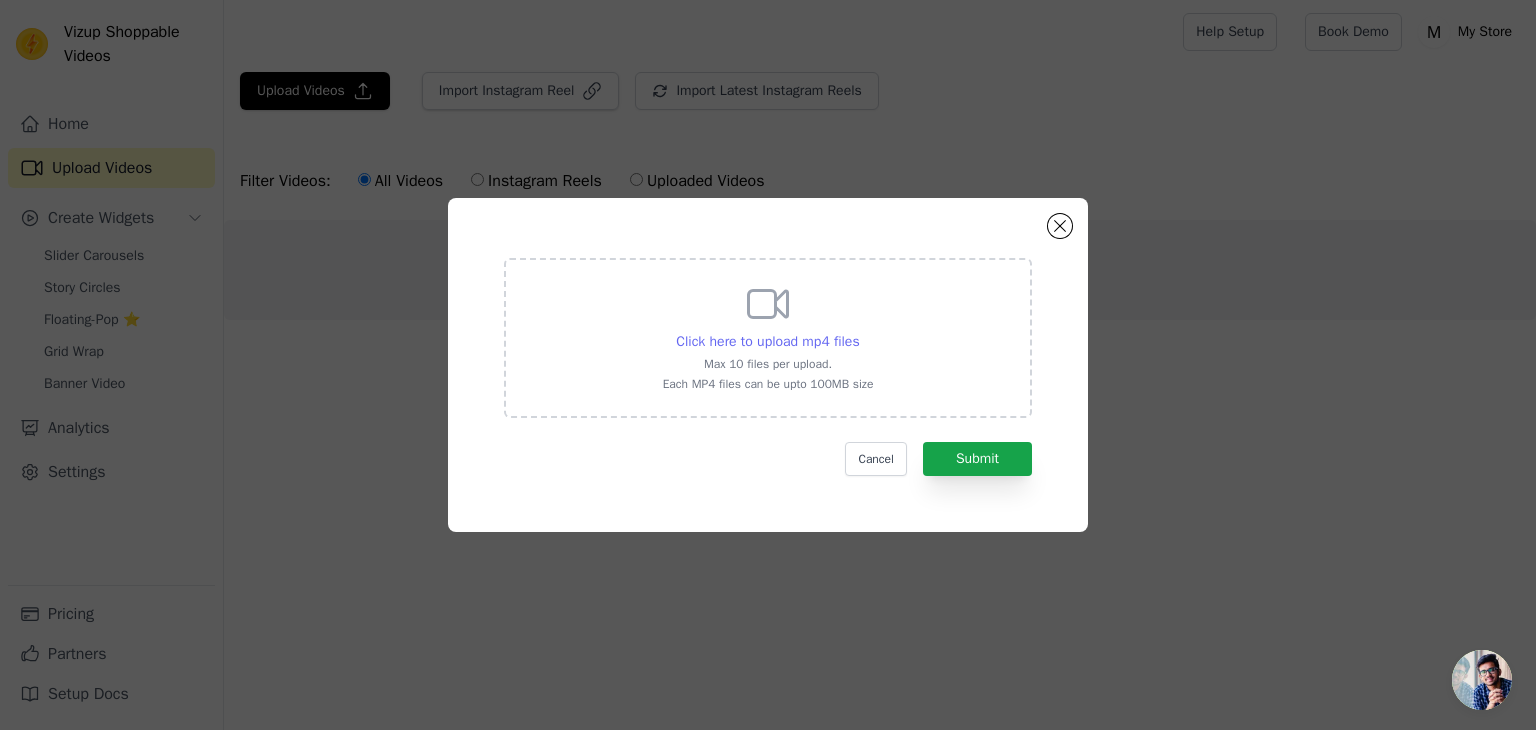click on "Click here to upload mp4 files" at bounding box center (767, 341) 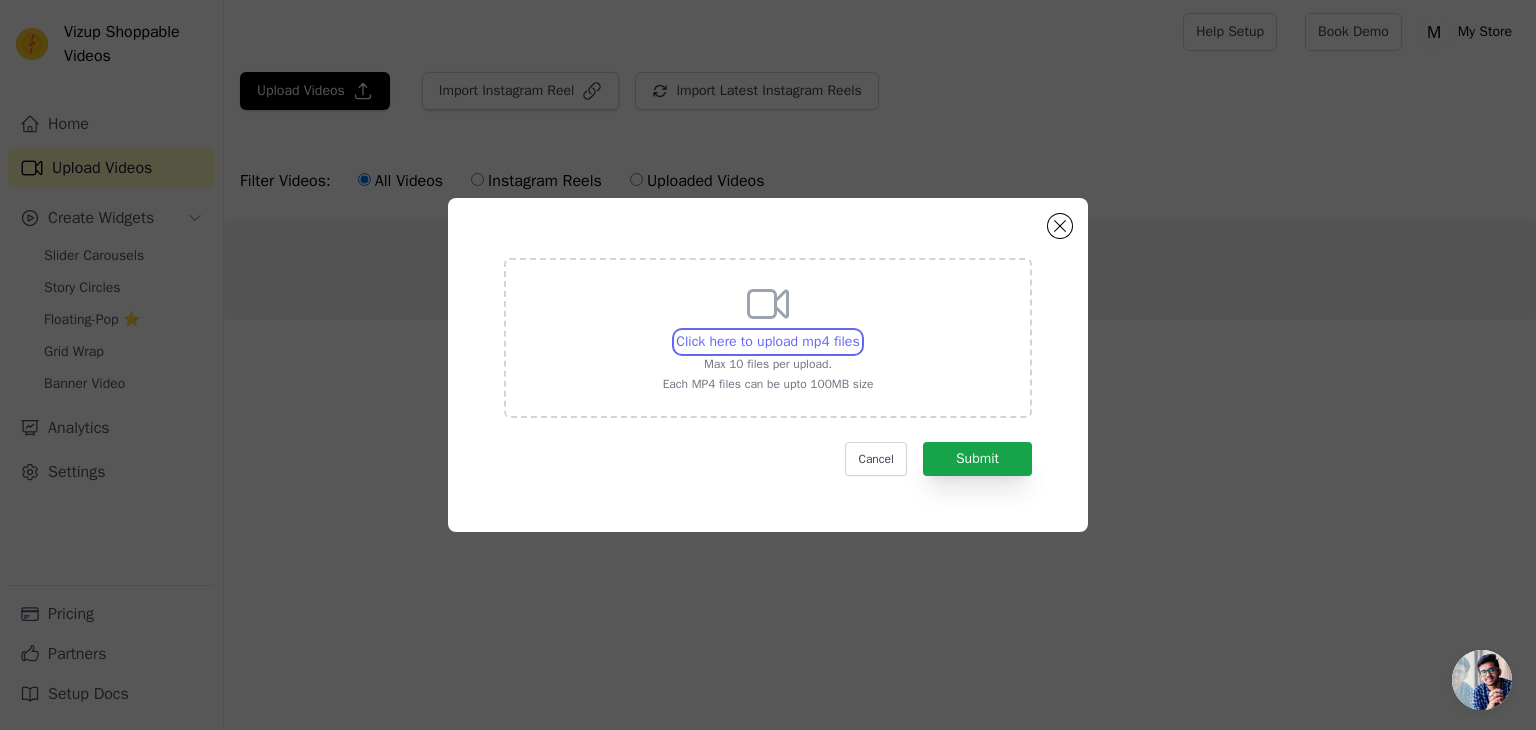 click on "Click here to upload mp4 files     Max 10 files per upload.   Each MP4 files can be upto 100MB size" at bounding box center (859, 331) 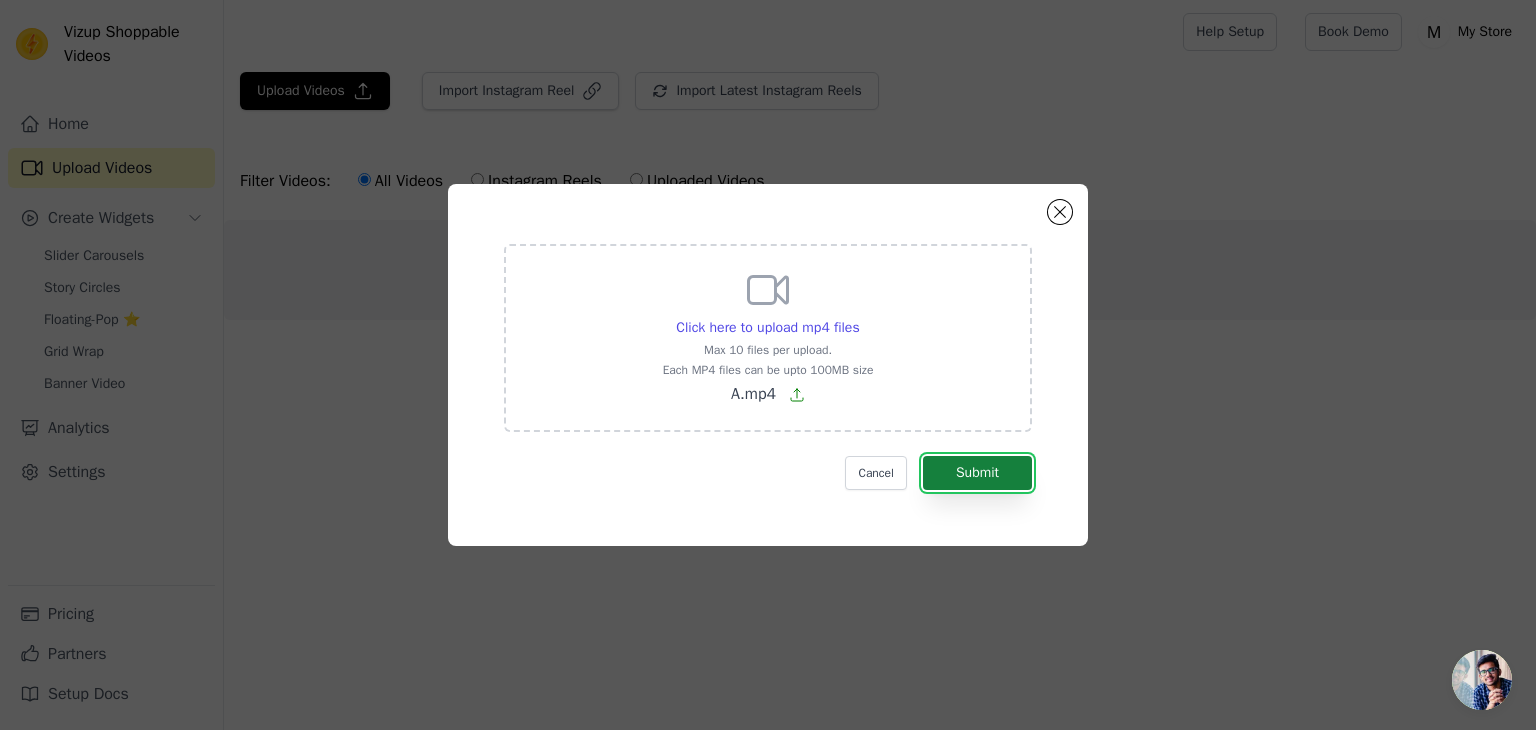 click on "Submit" at bounding box center (977, 473) 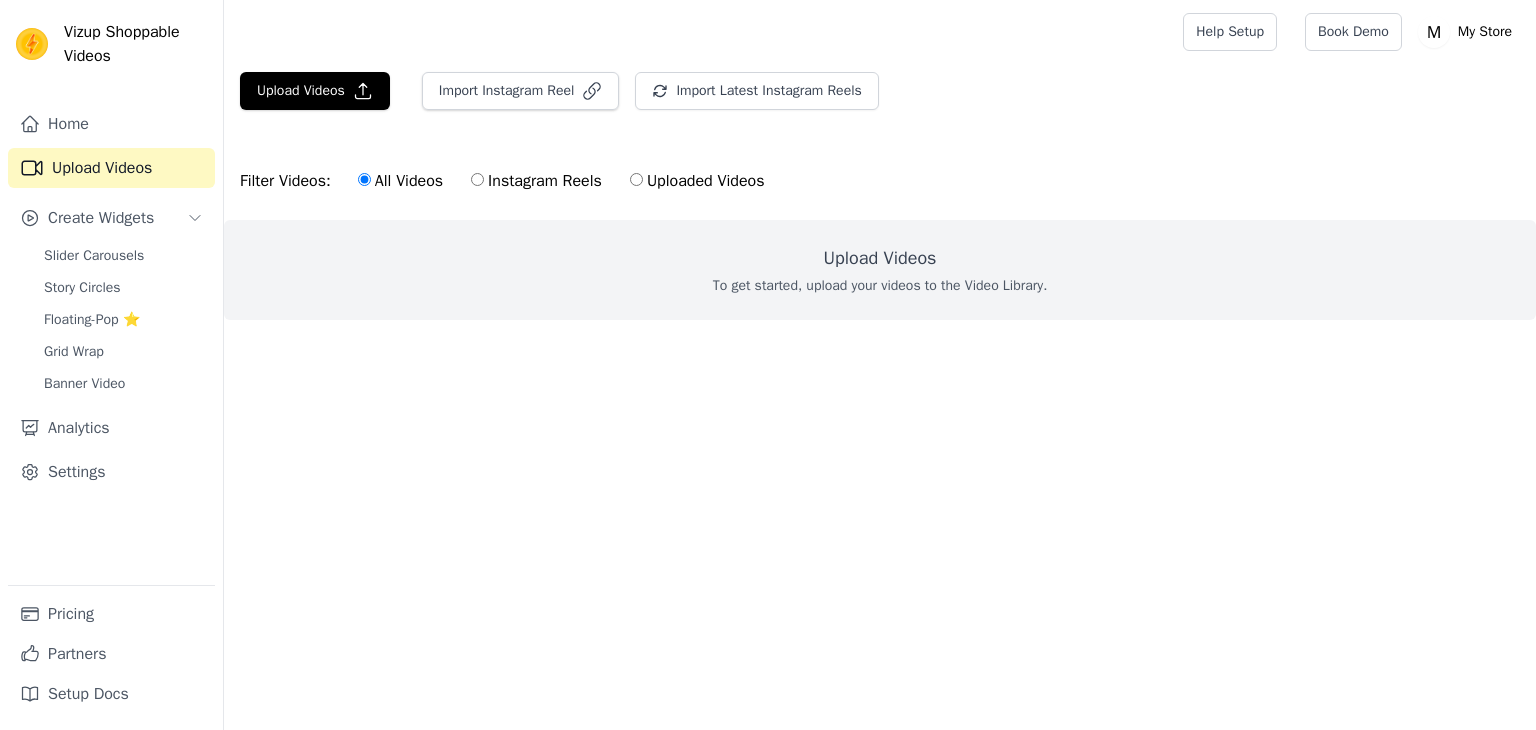 scroll, scrollTop: 0, scrollLeft: 0, axis: both 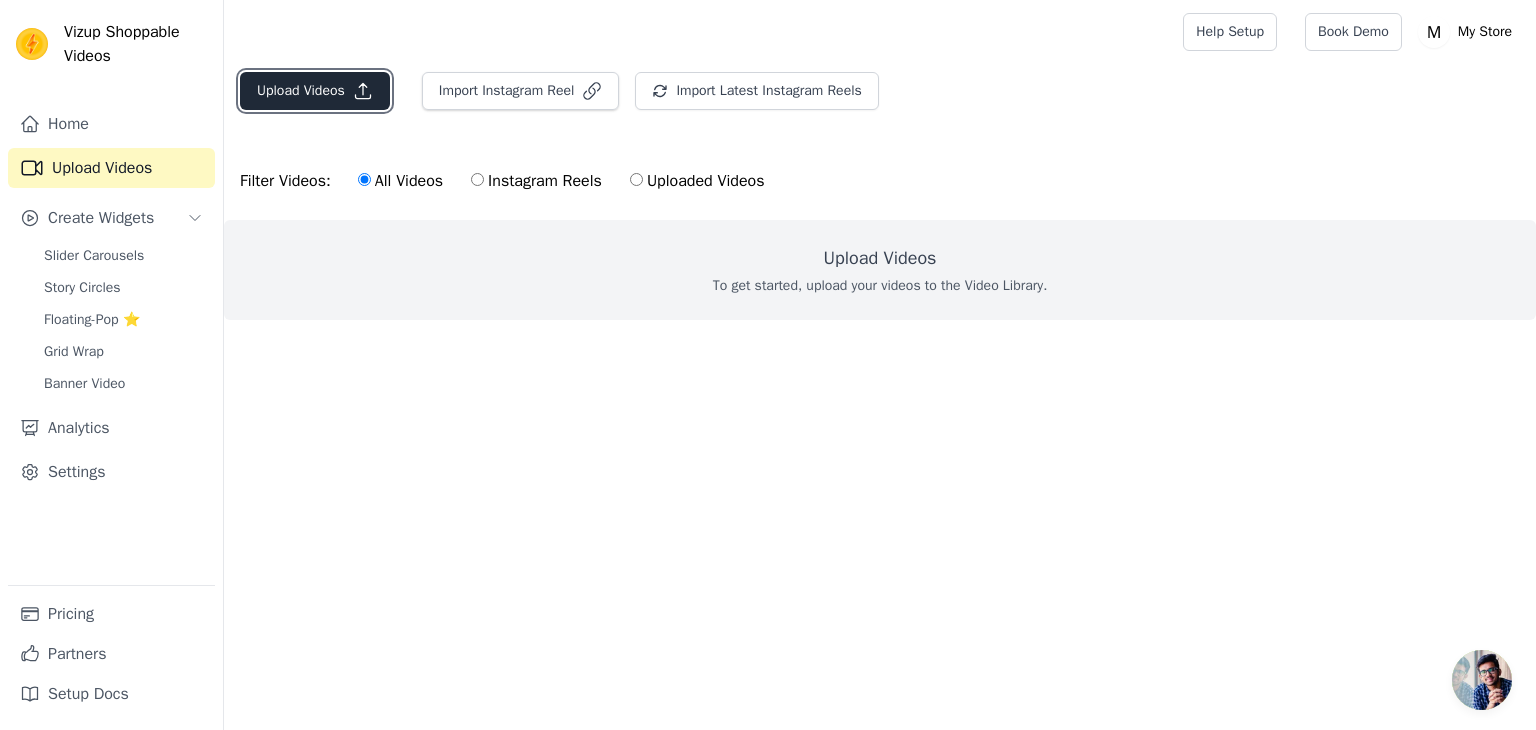 click on "Upload Videos" at bounding box center (315, 91) 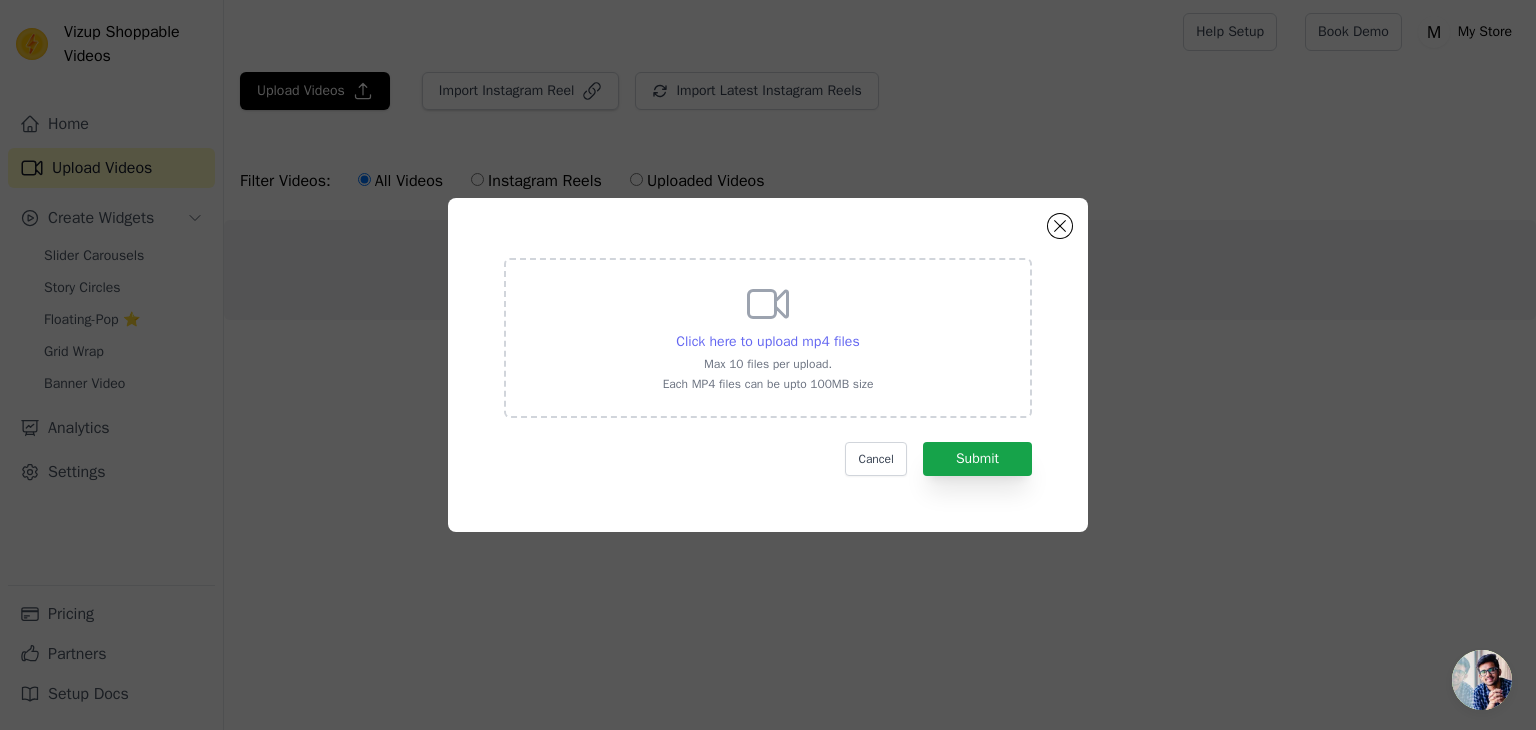 click on "Click here to upload mp4 files" at bounding box center (767, 341) 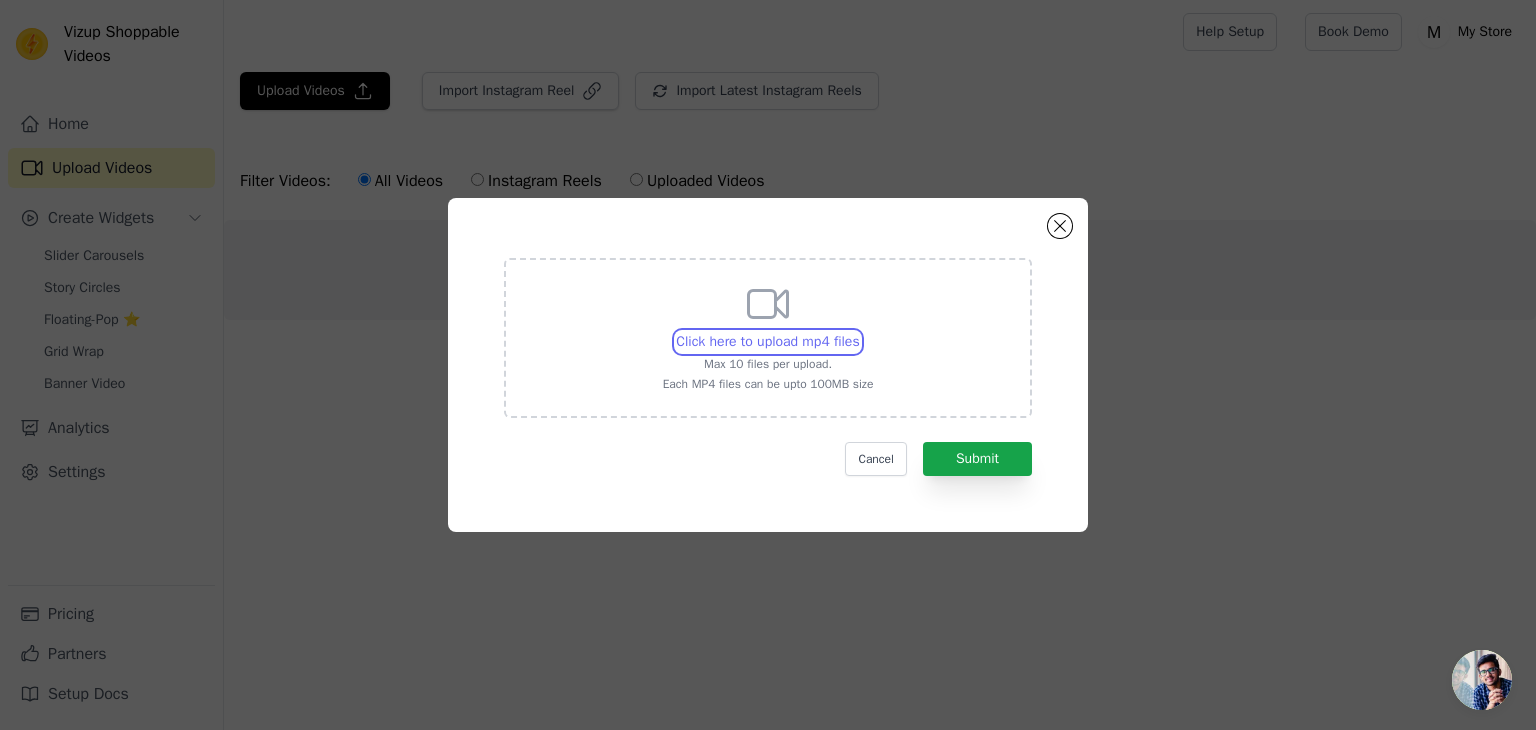 click on "Click here to upload mp4 files     Max 10 files per upload.   Each MP4 files can be upto 100MB size" at bounding box center (859, 331) 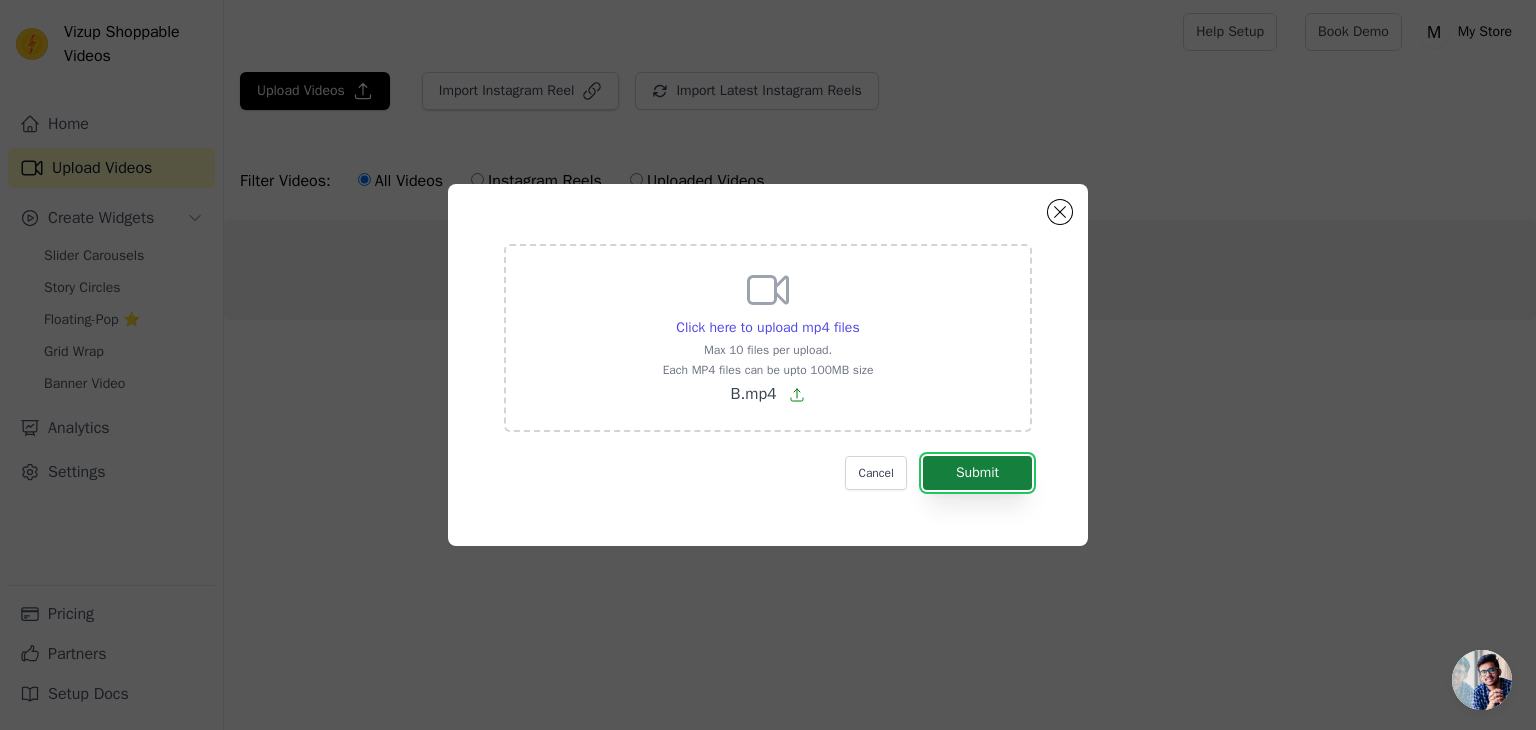 click on "Submit" at bounding box center (977, 473) 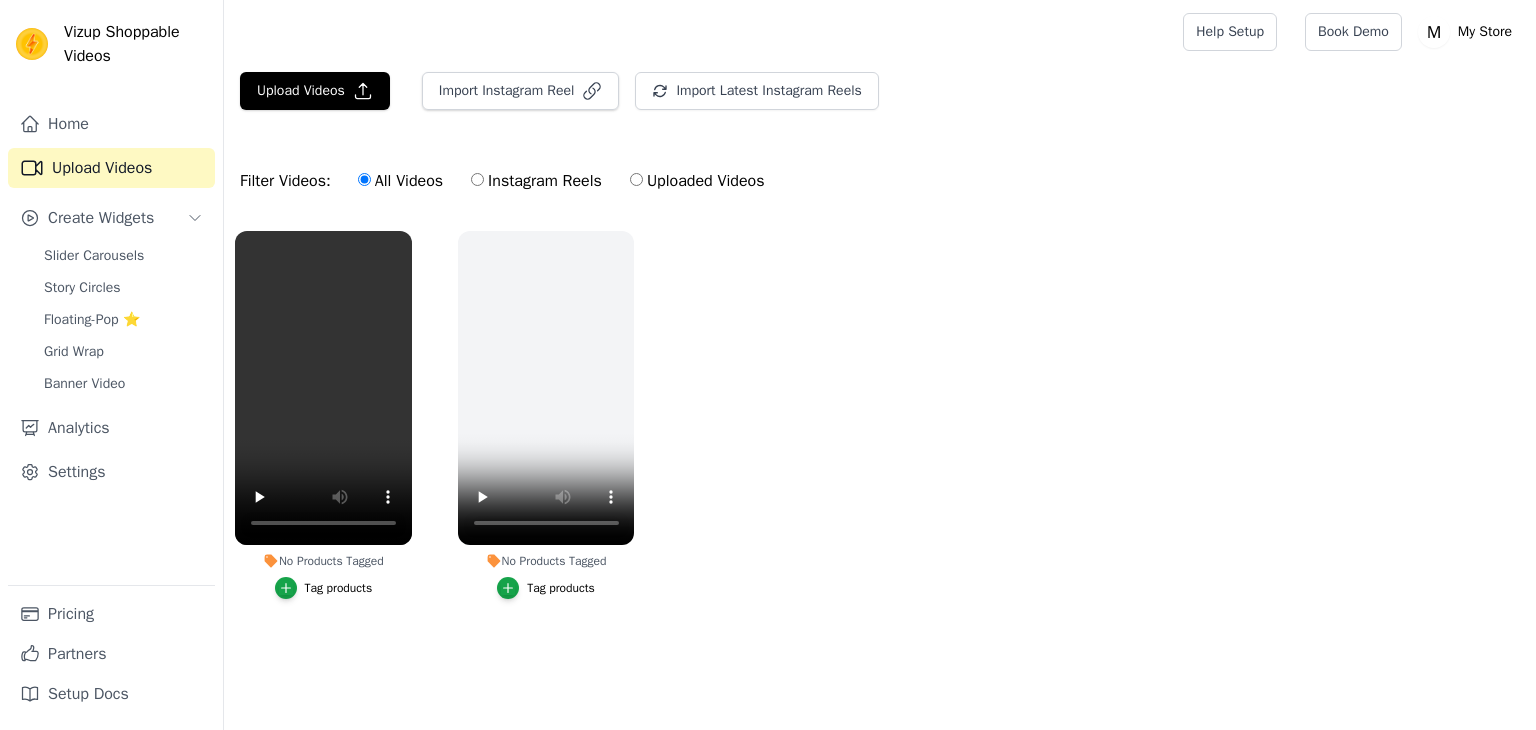 scroll, scrollTop: 0, scrollLeft: 0, axis: both 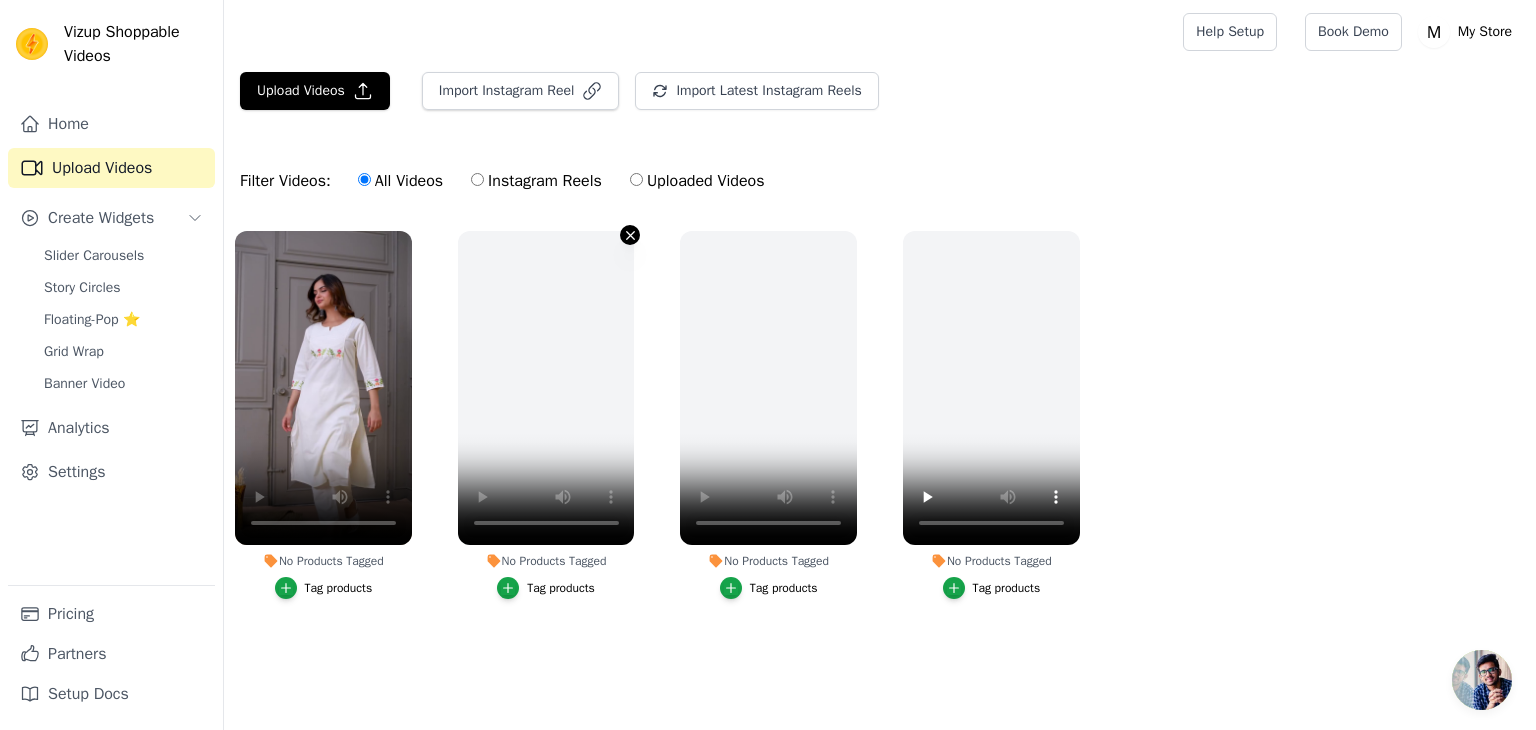 click on "No Products Tagged       Tag products" at bounding box center (630, 235) 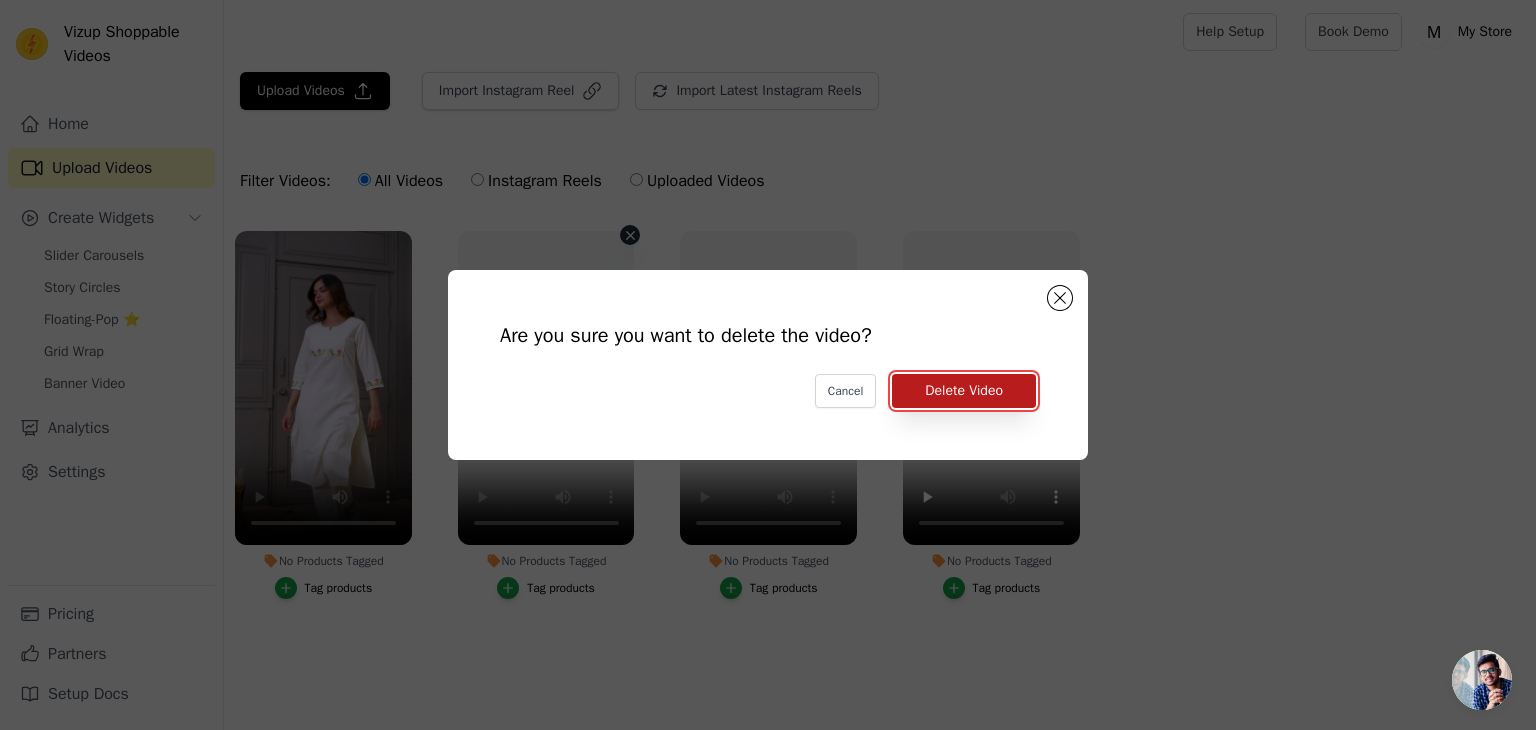 click on "Delete Video" at bounding box center [964, 391] 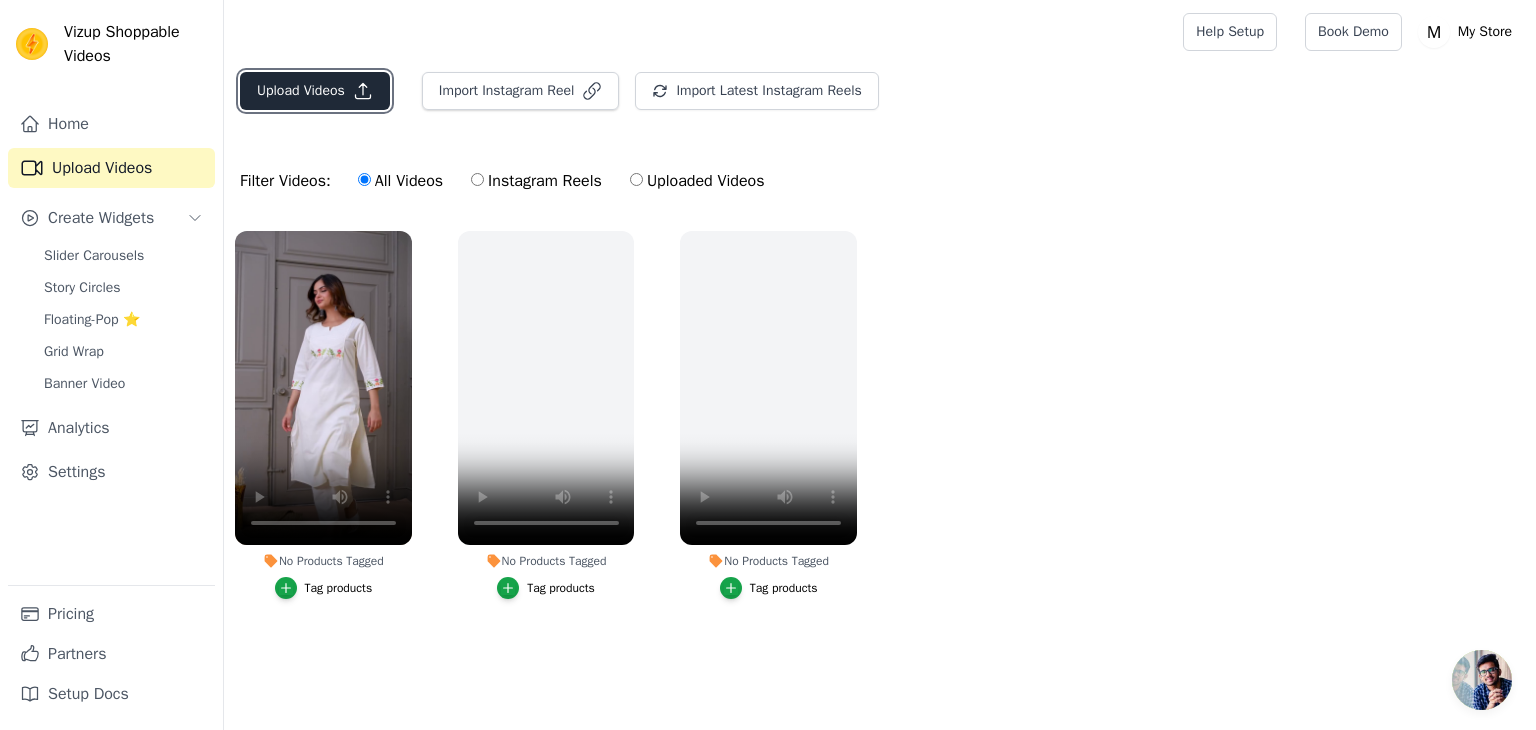 click on "Upload Videos" at bounding box center (315, 91) 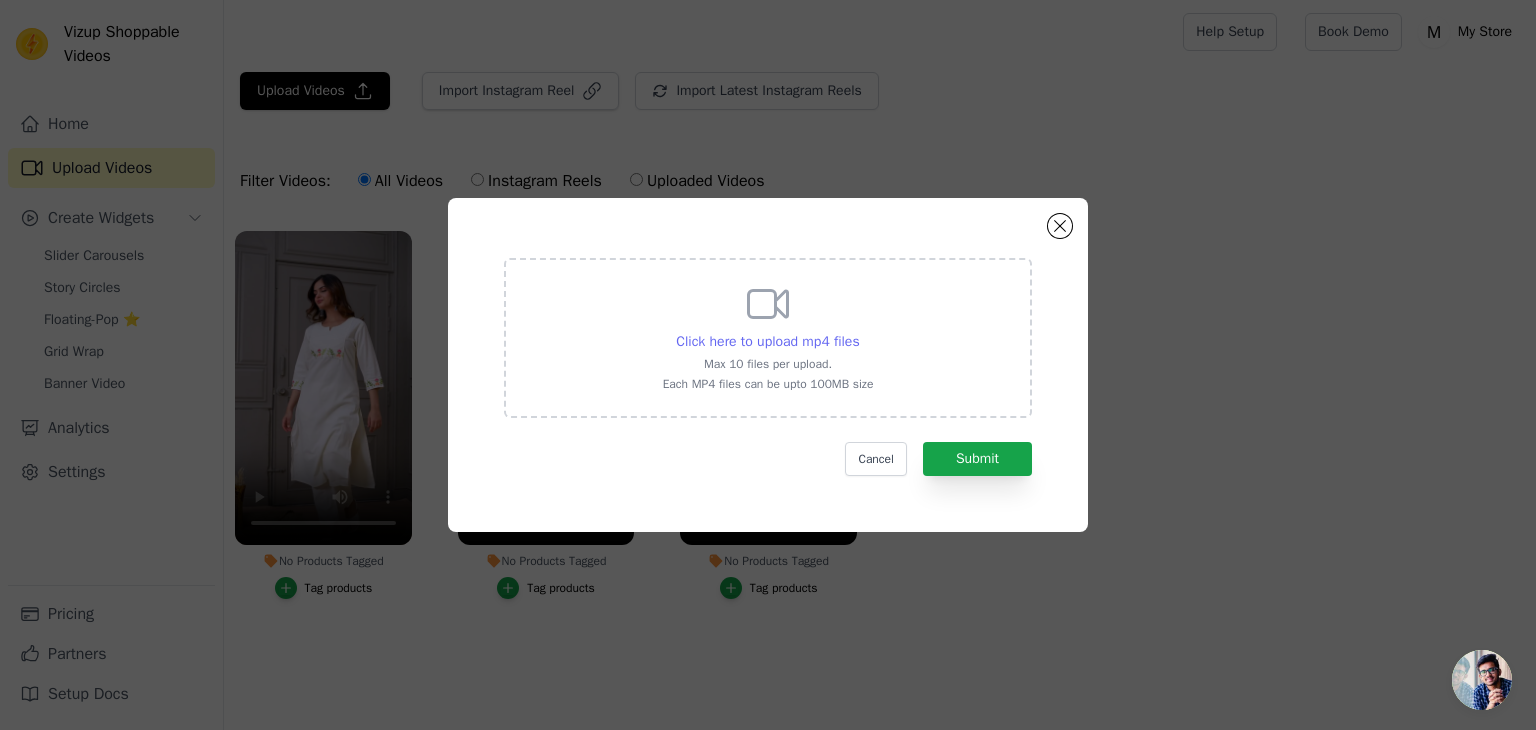 click on "Click here to upload mp4 files" at bounding box center (767, 341) 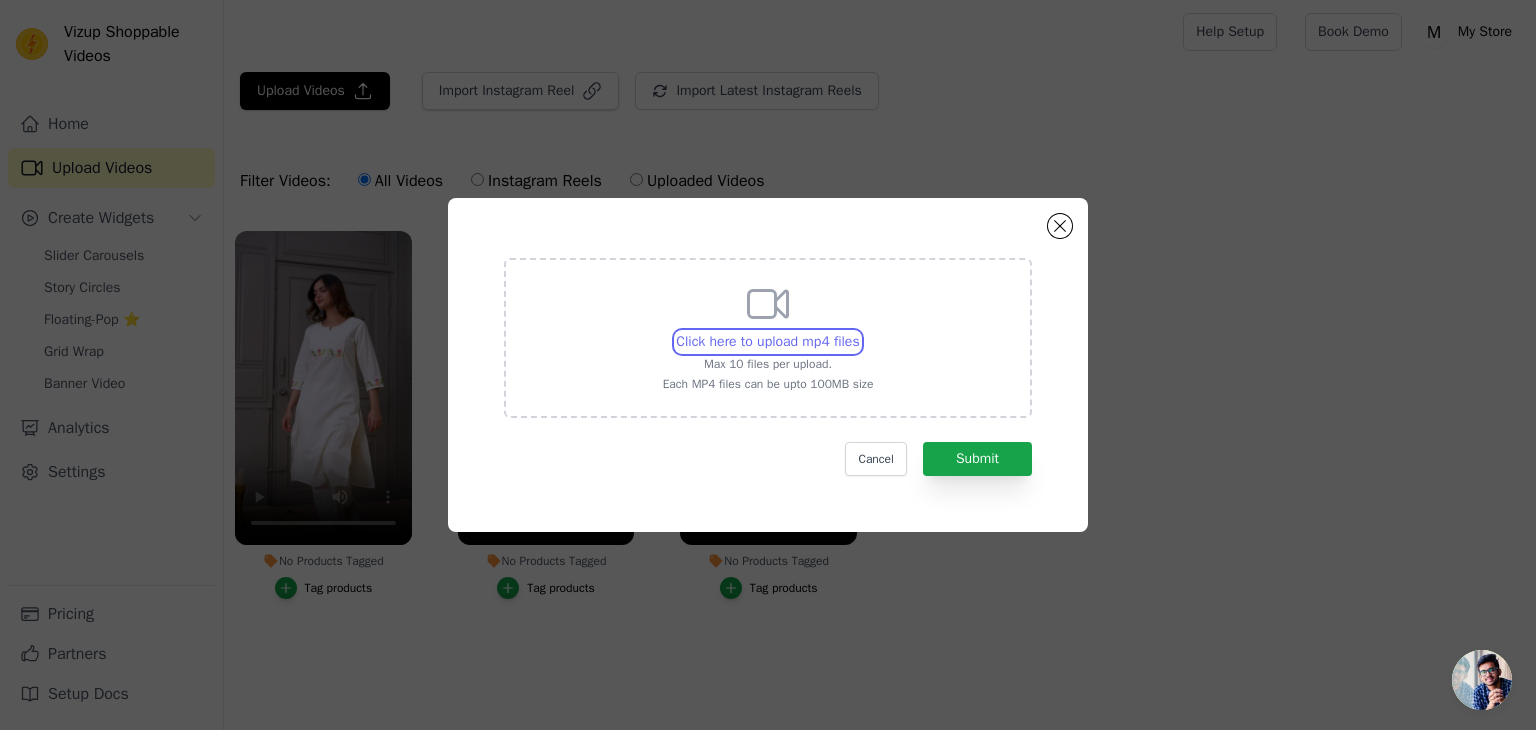click on "Click here to upload mp4 files     Max 10 files per upload.   Each MP4 files can be upto 100MB size" at bounding box center (859, 331) 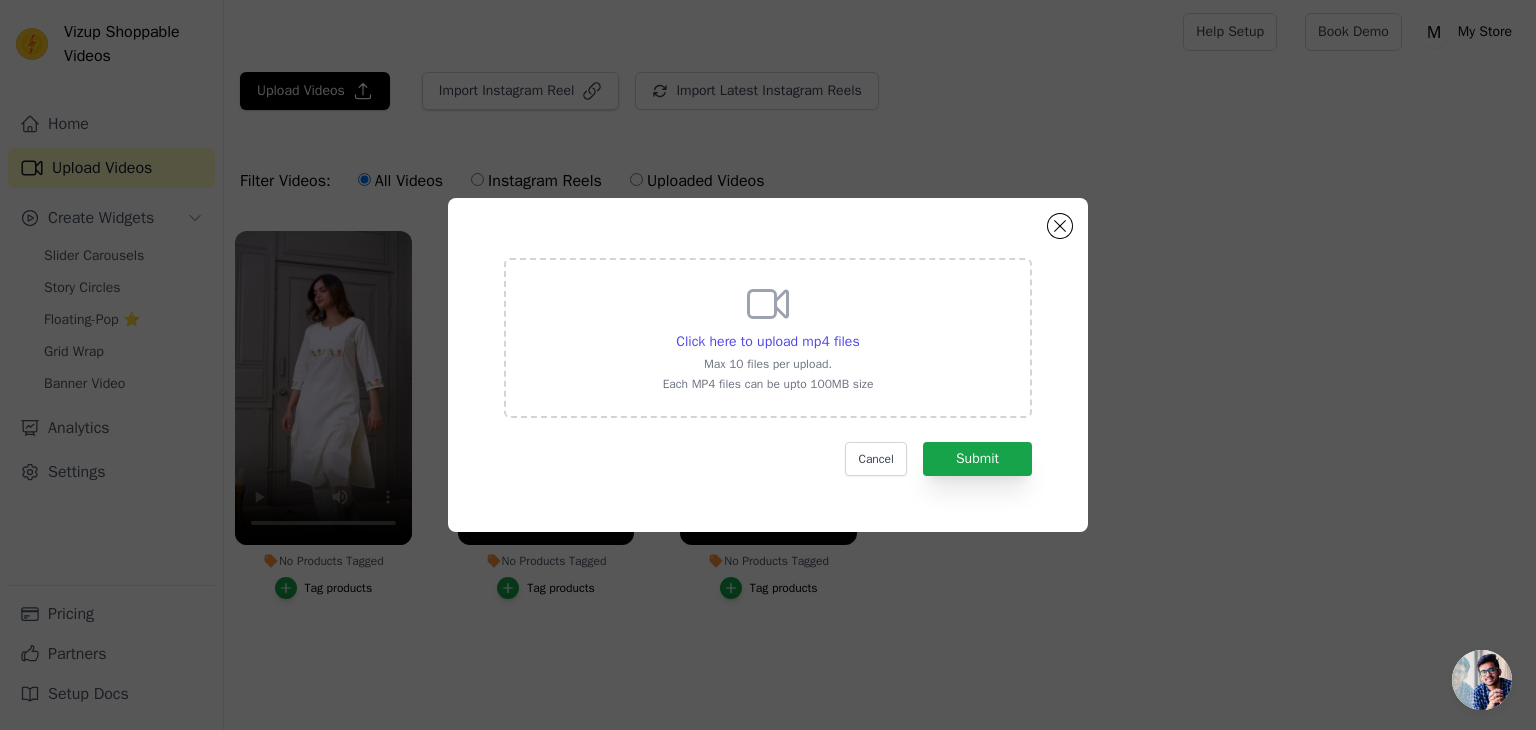 click on "Click here to upload mp4 files     Max 10 files per upload.   Each MP4 files can be upto 100MB size     Cancel   Submit" 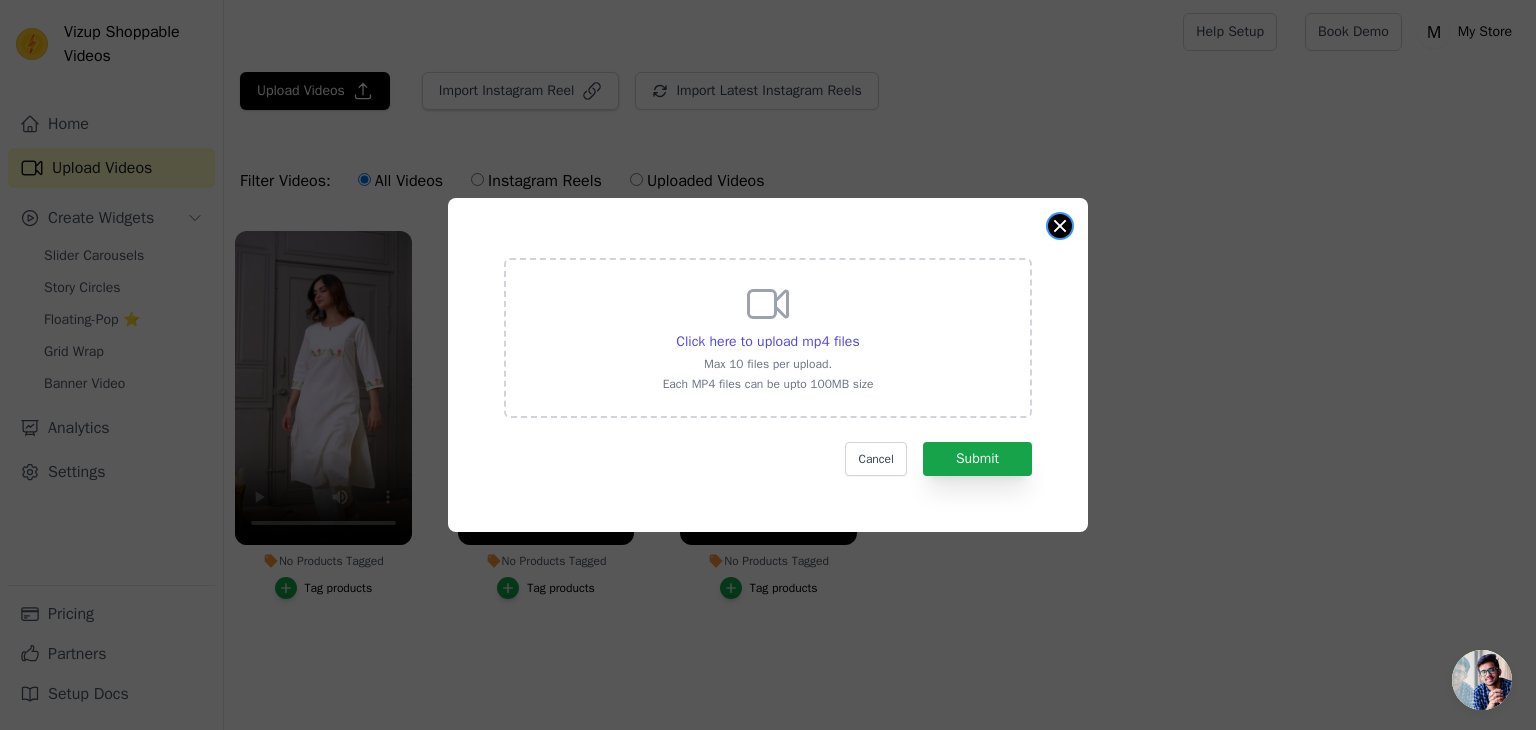 click at bounding box center (1060, 226) 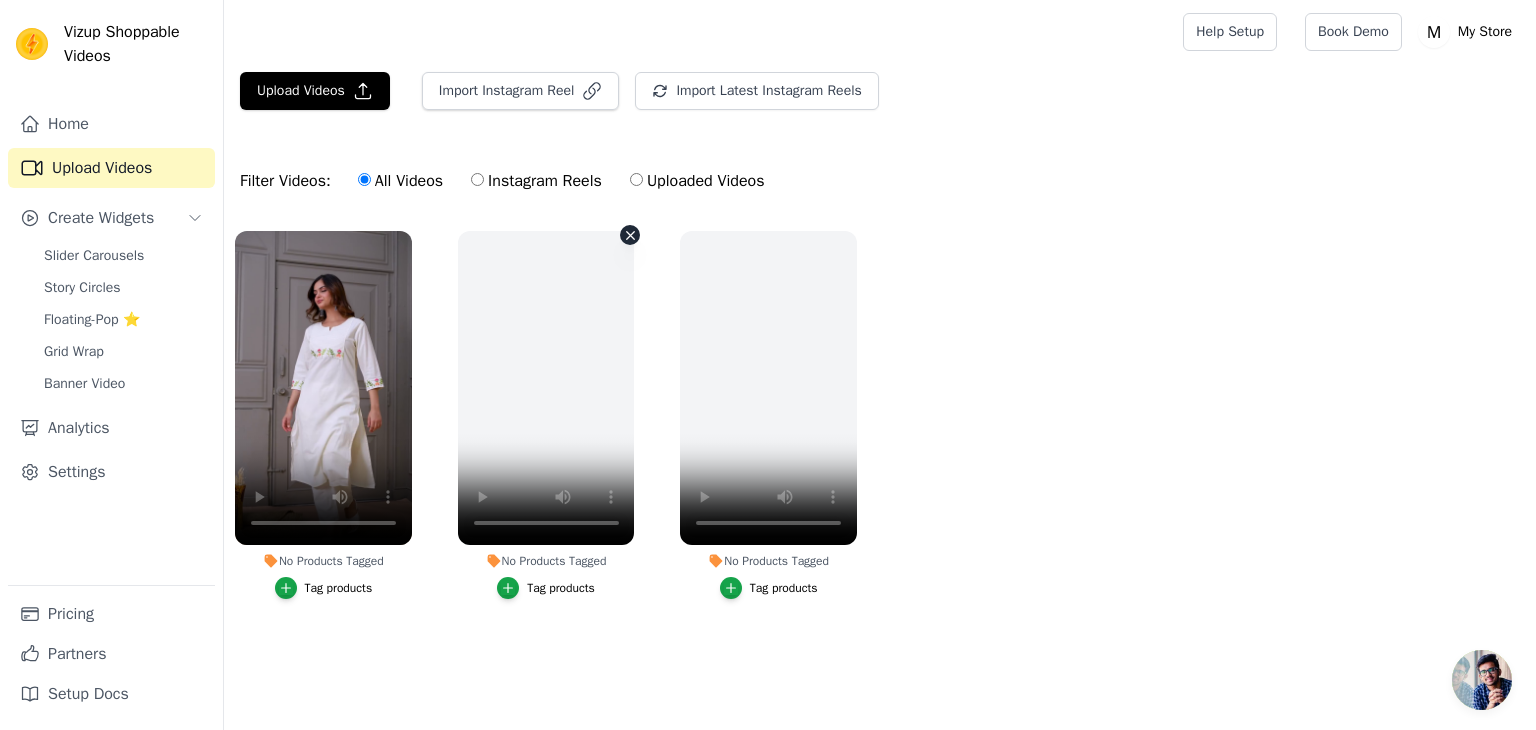 click 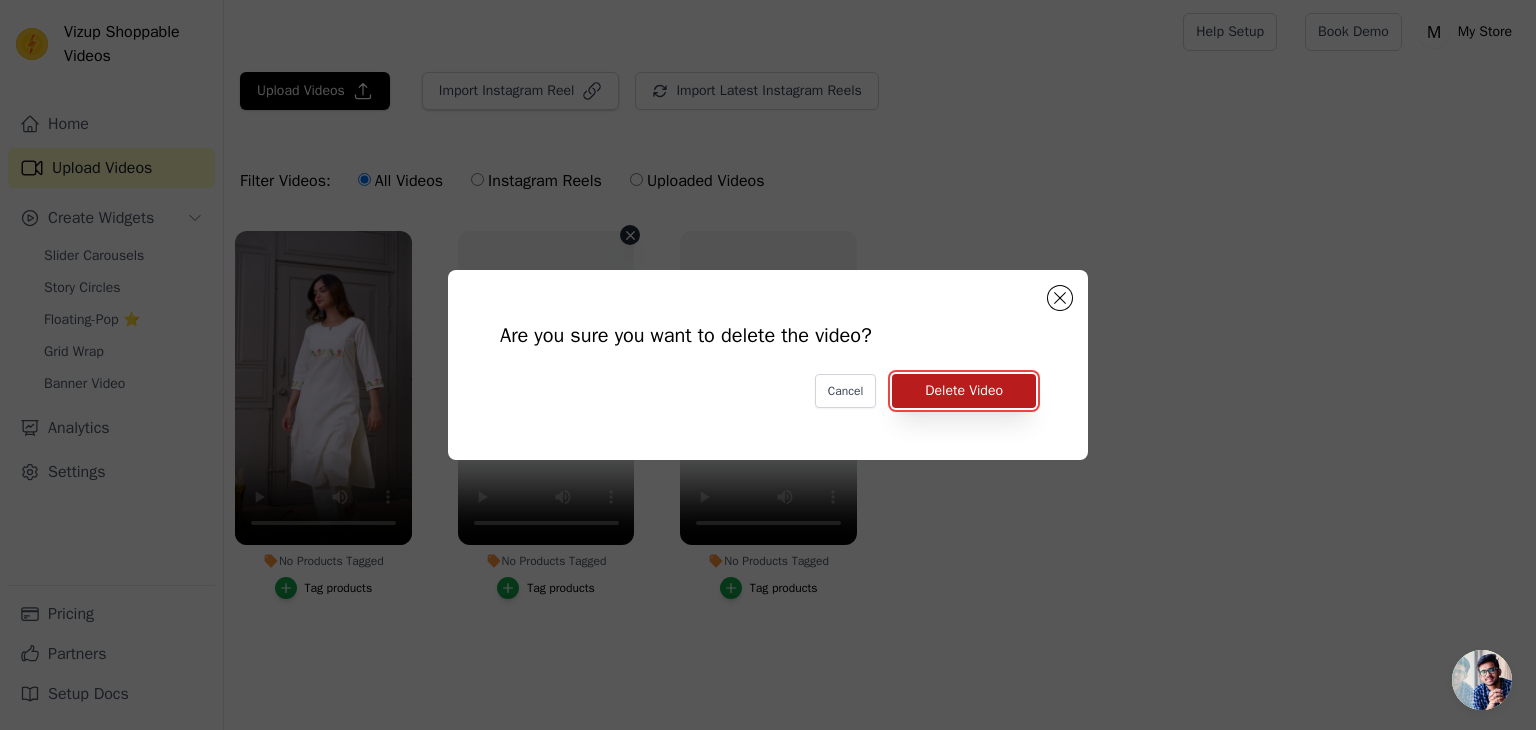 click on "Delete Video" at bounding box center [964, 391] 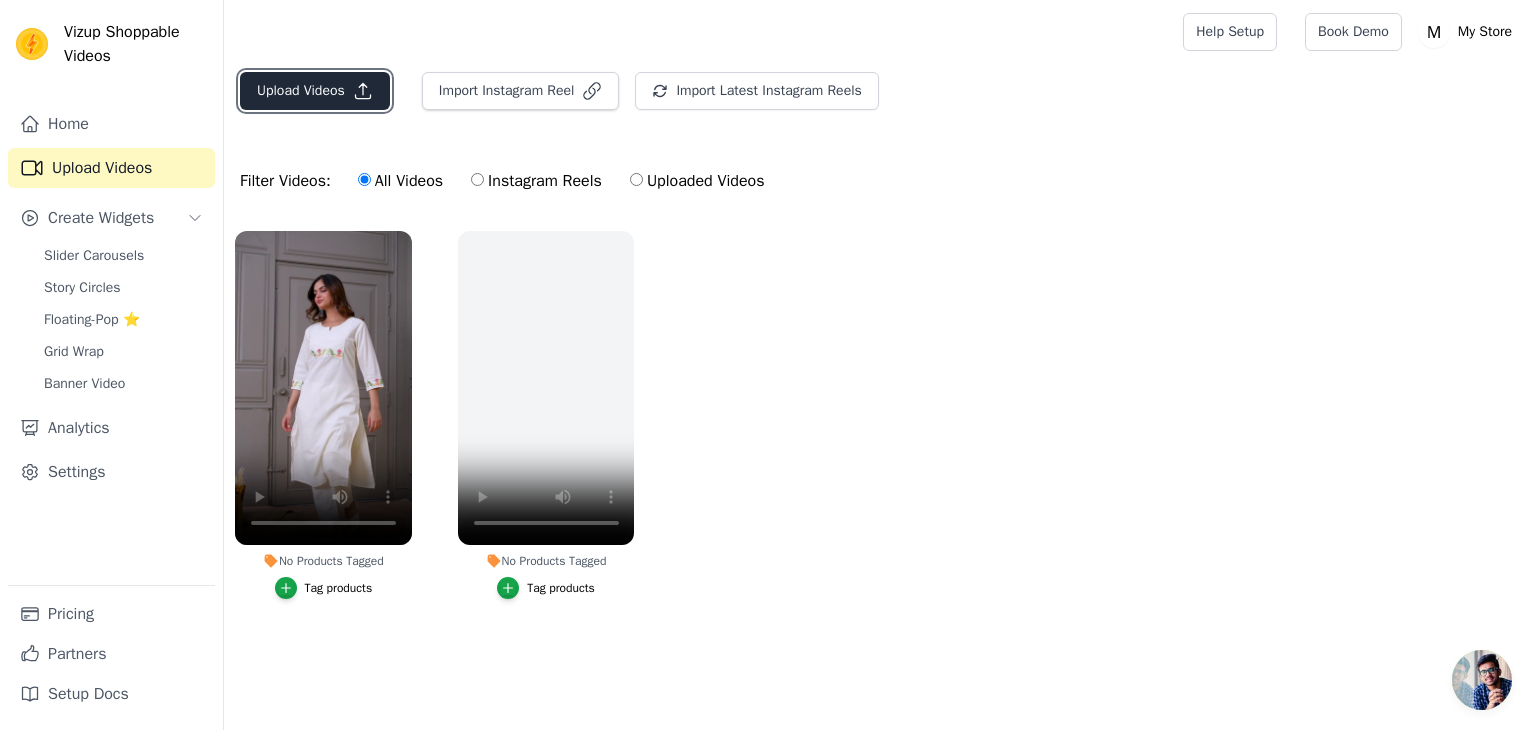 click on "Upload Videos" at bounding box center (315, 91) 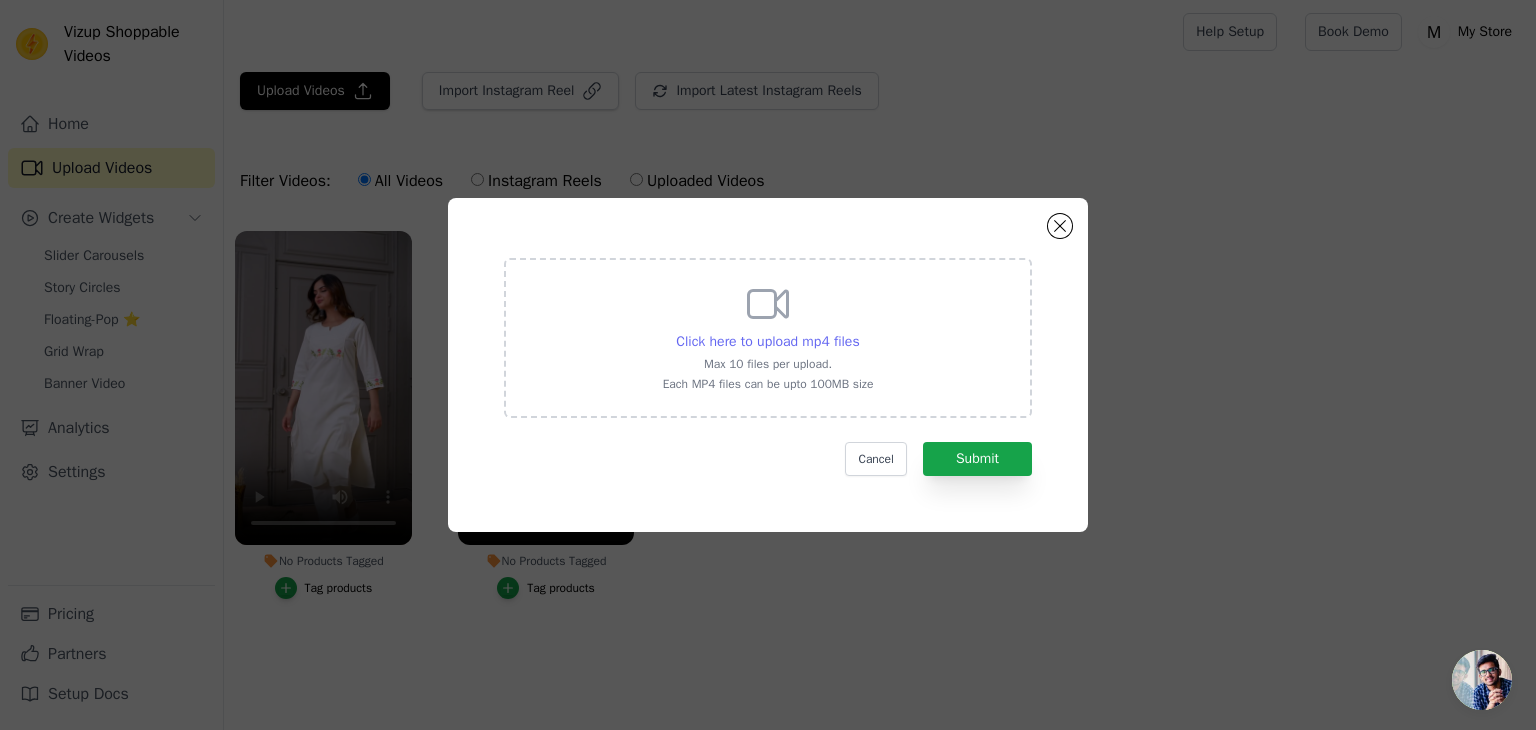 click on "Click here to upload mp4 files" at bounding box center (767, 341) 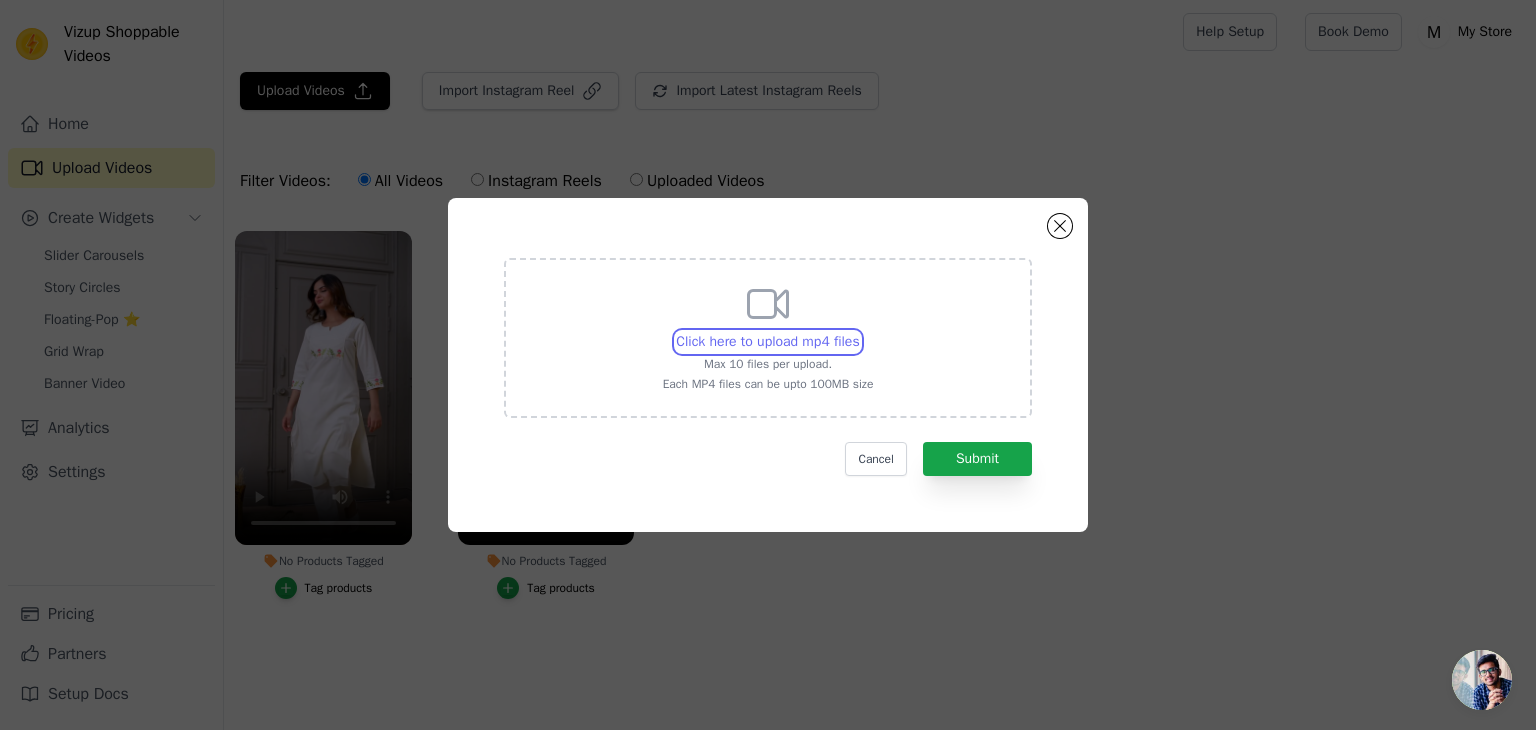 click on "Click here to upload mp4 files     Max 10 files per upload.   Each MP4 files can be upto 100MB size" at bounding box center (859, 331) 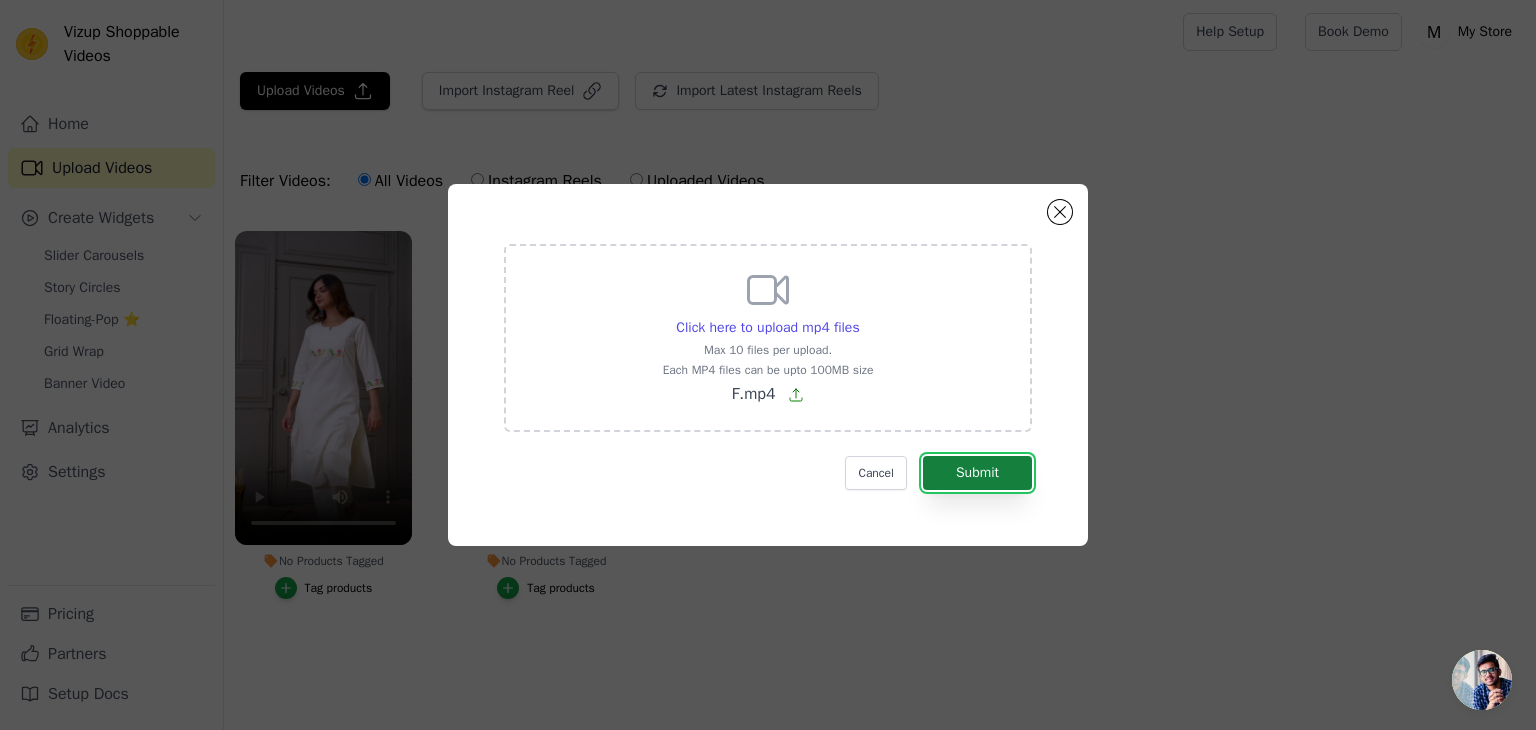 click on "Submit" at bounding box center (977, 473) 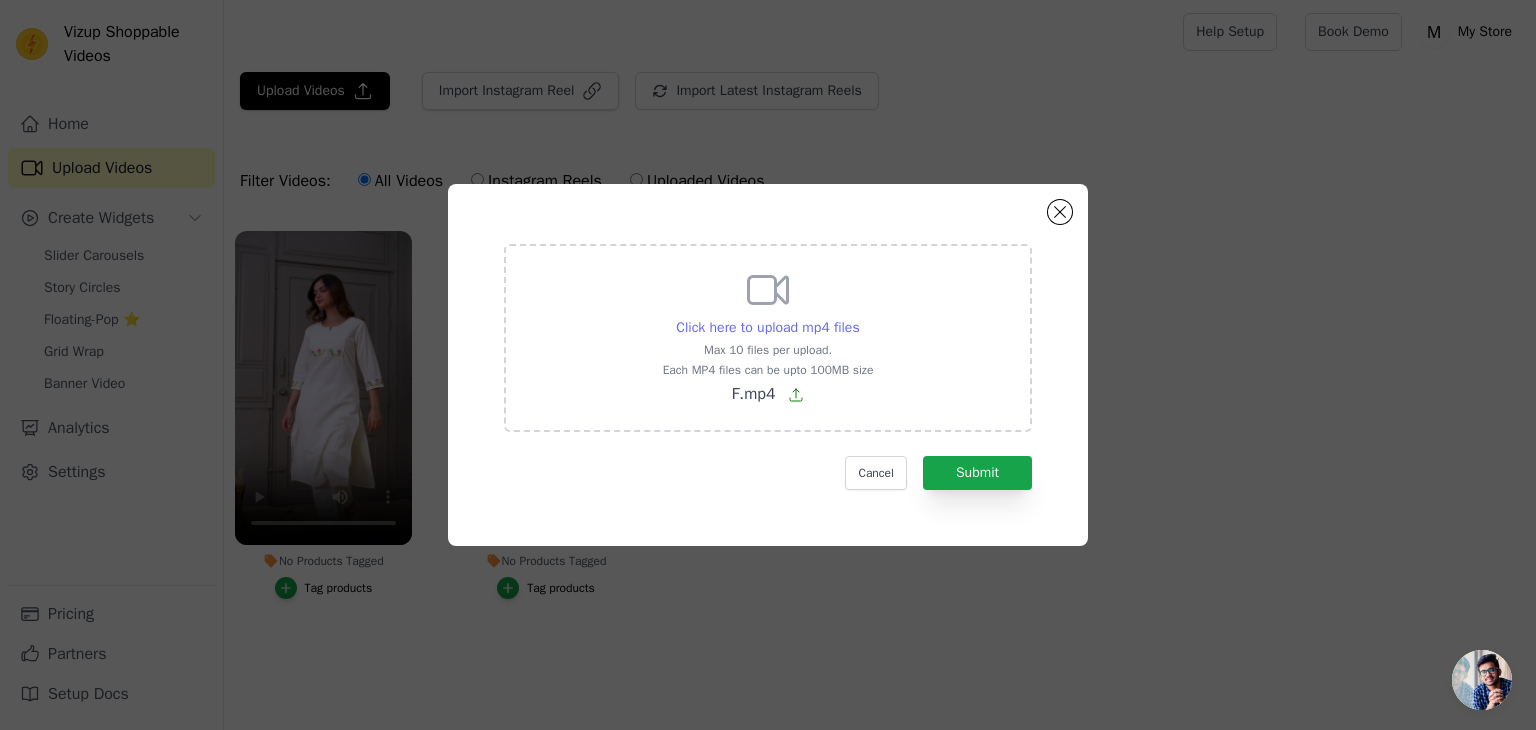 click on "Click here to upload mp4 files" at bounding box center (767, 327) 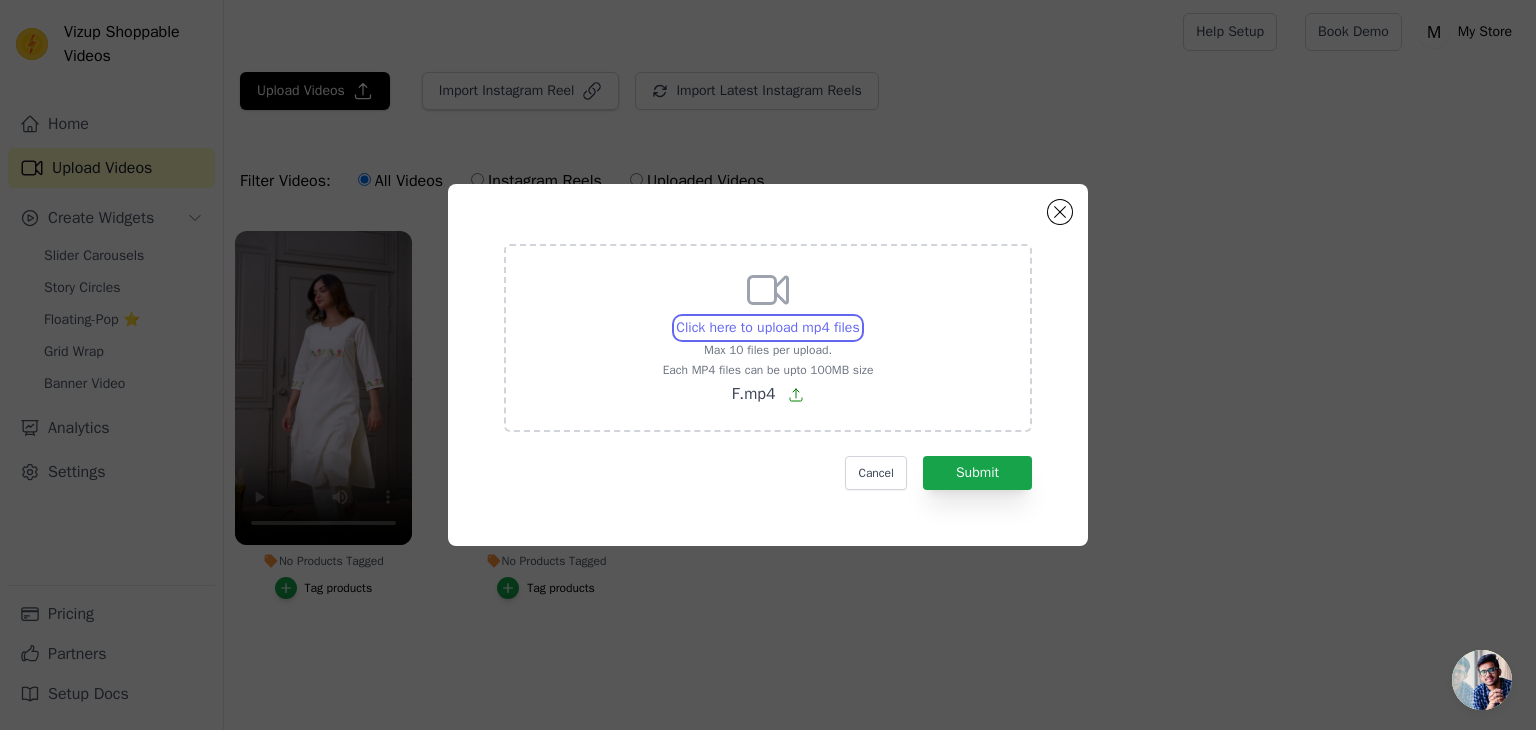 click on "Click here to upload mp4 files     Max 10 files per upload.   Each MP4 files can be upto 100MB size   F.mp4" at bounding box center (859, 317) 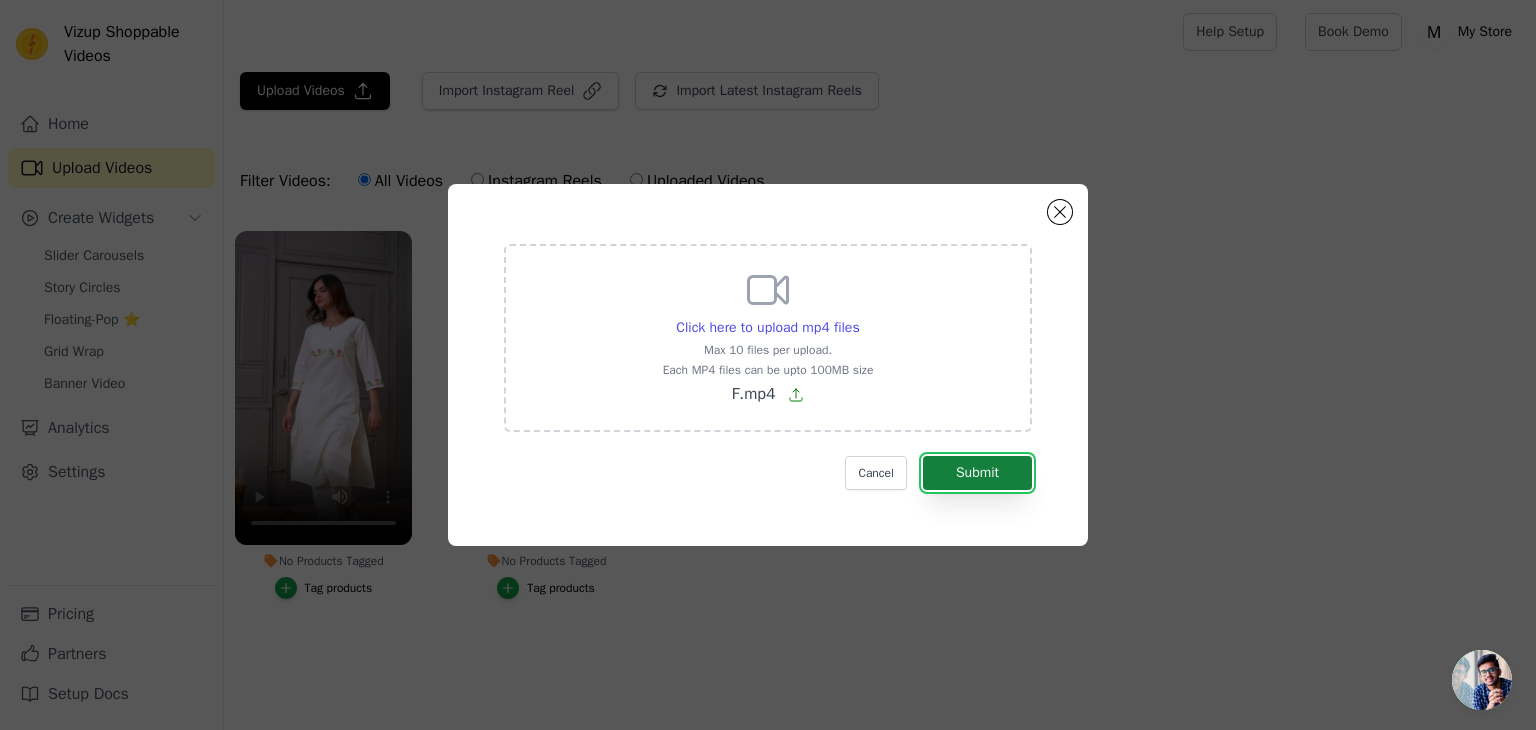 click on "Submit" at bounding box center (977, 473) 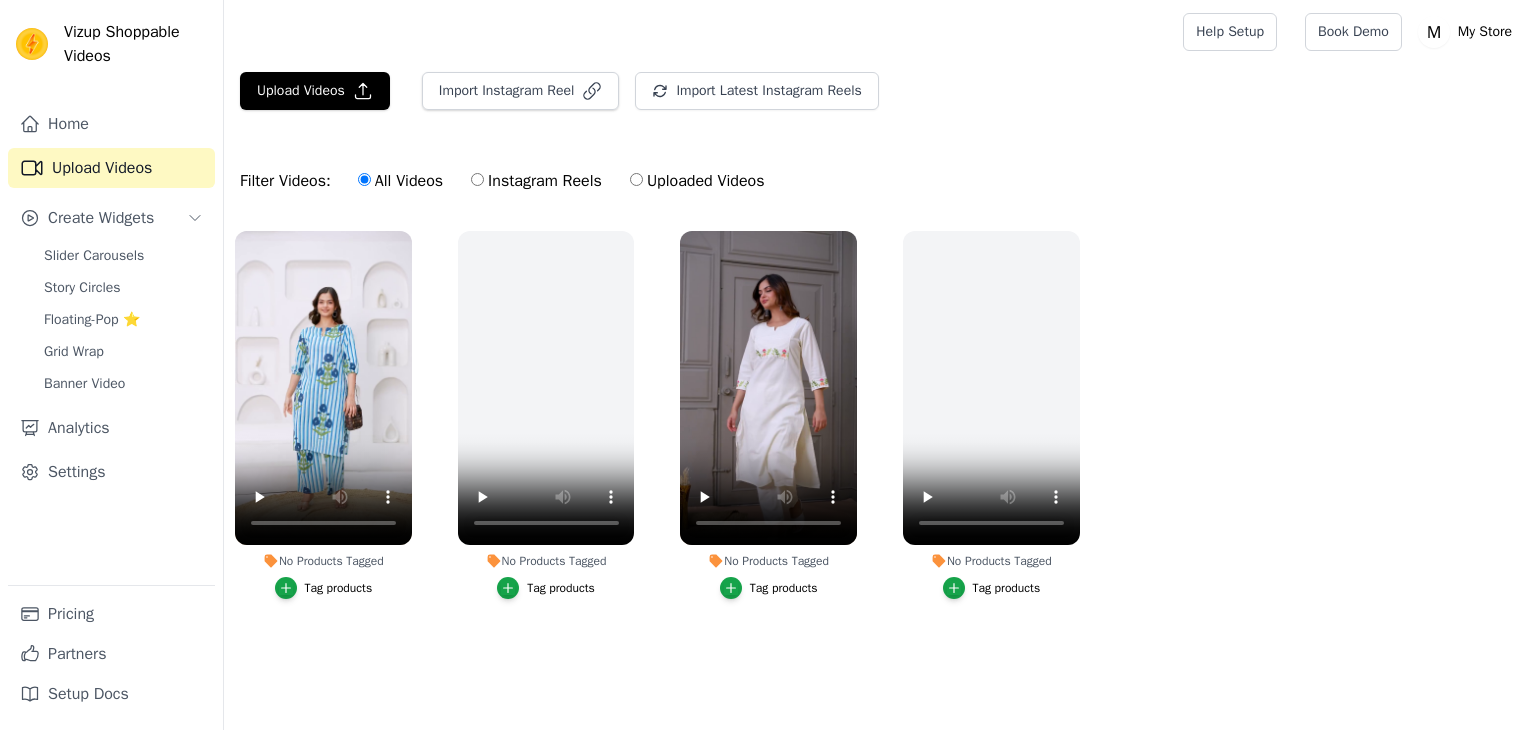 scroll, scrollTop: 0, scrollLeft: 0, axis: both 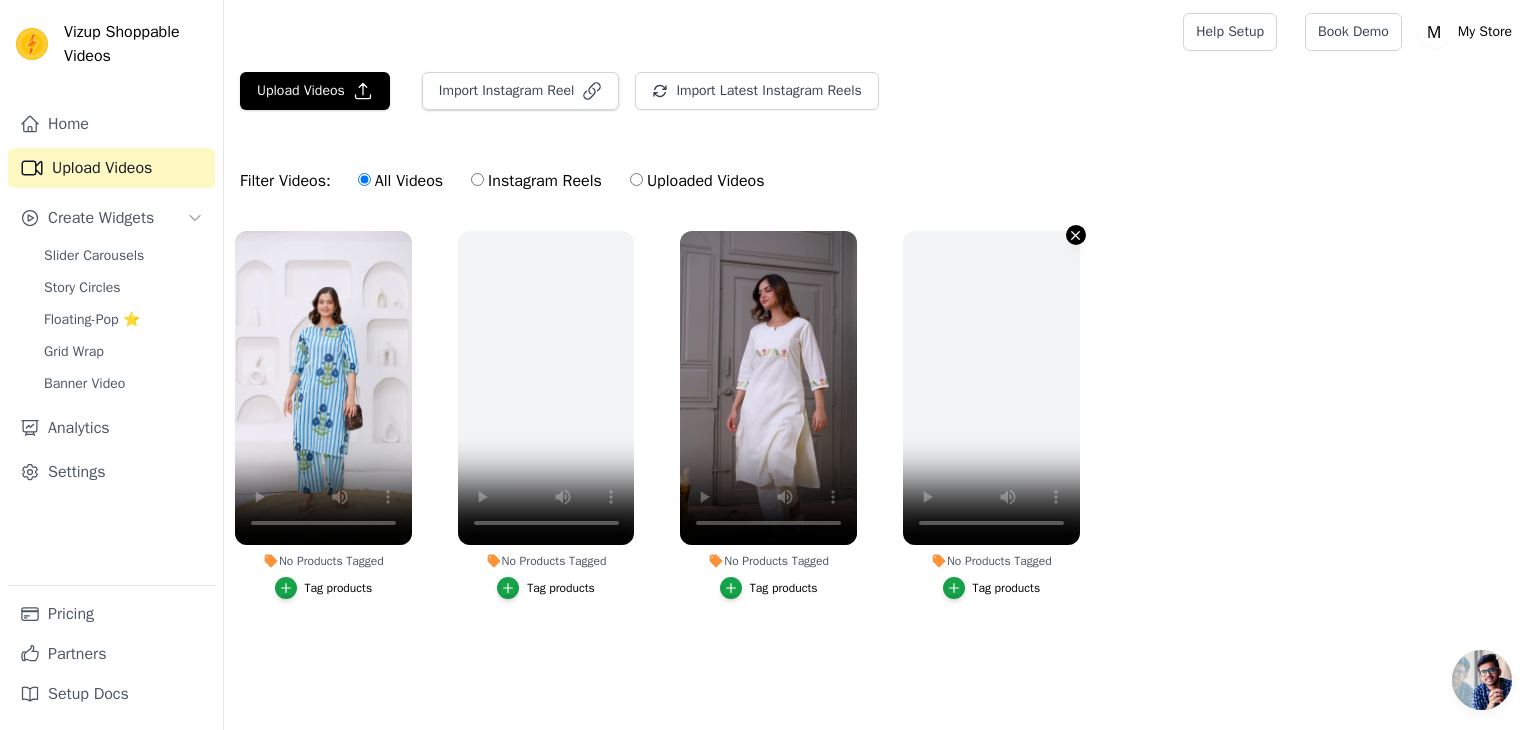 click 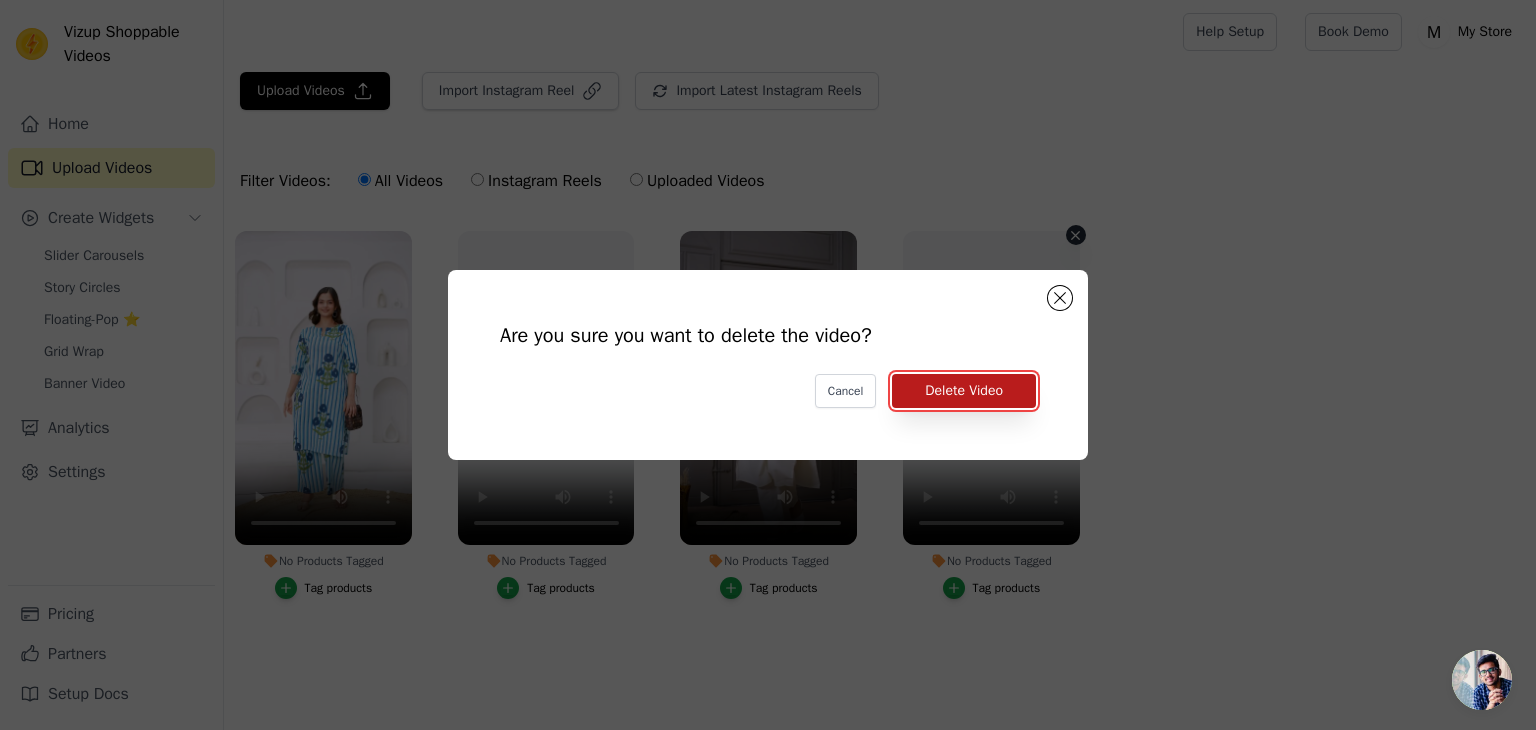 click on "Delete Video" at bounding box center (964, 391) 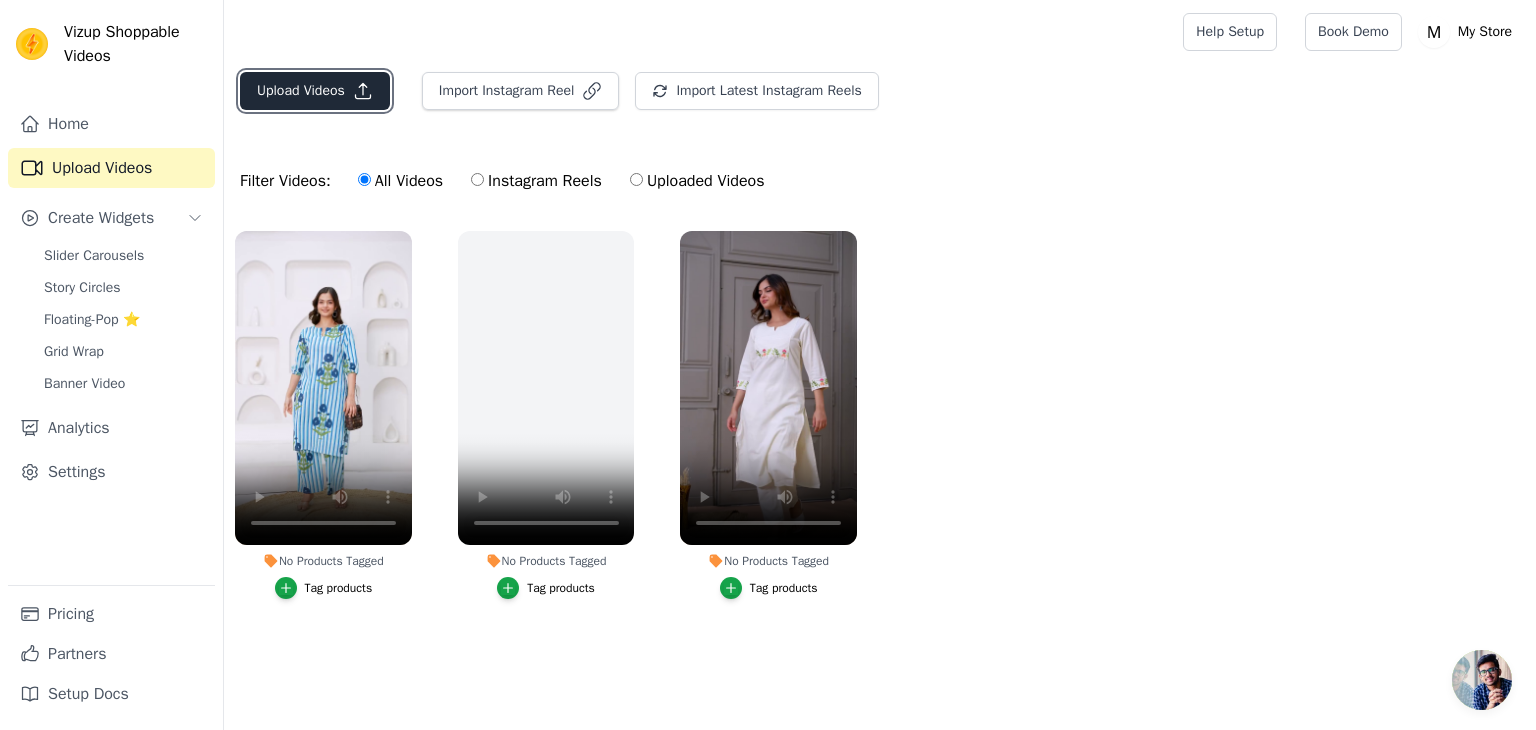 click on "Upload Videos" at bounding box center (315, 91) 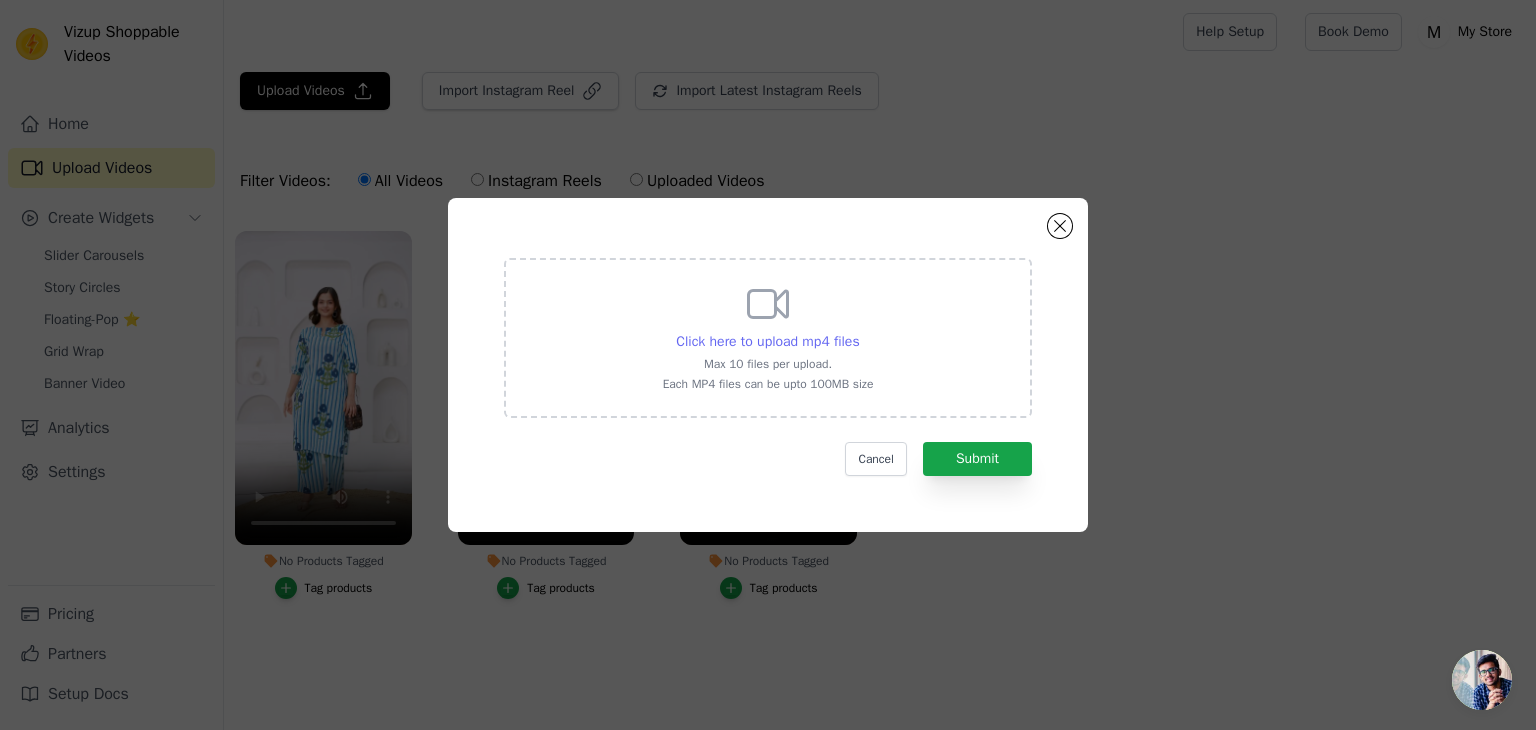 click on "Click here to upload mp4 files" at bounding box center (767, 341) 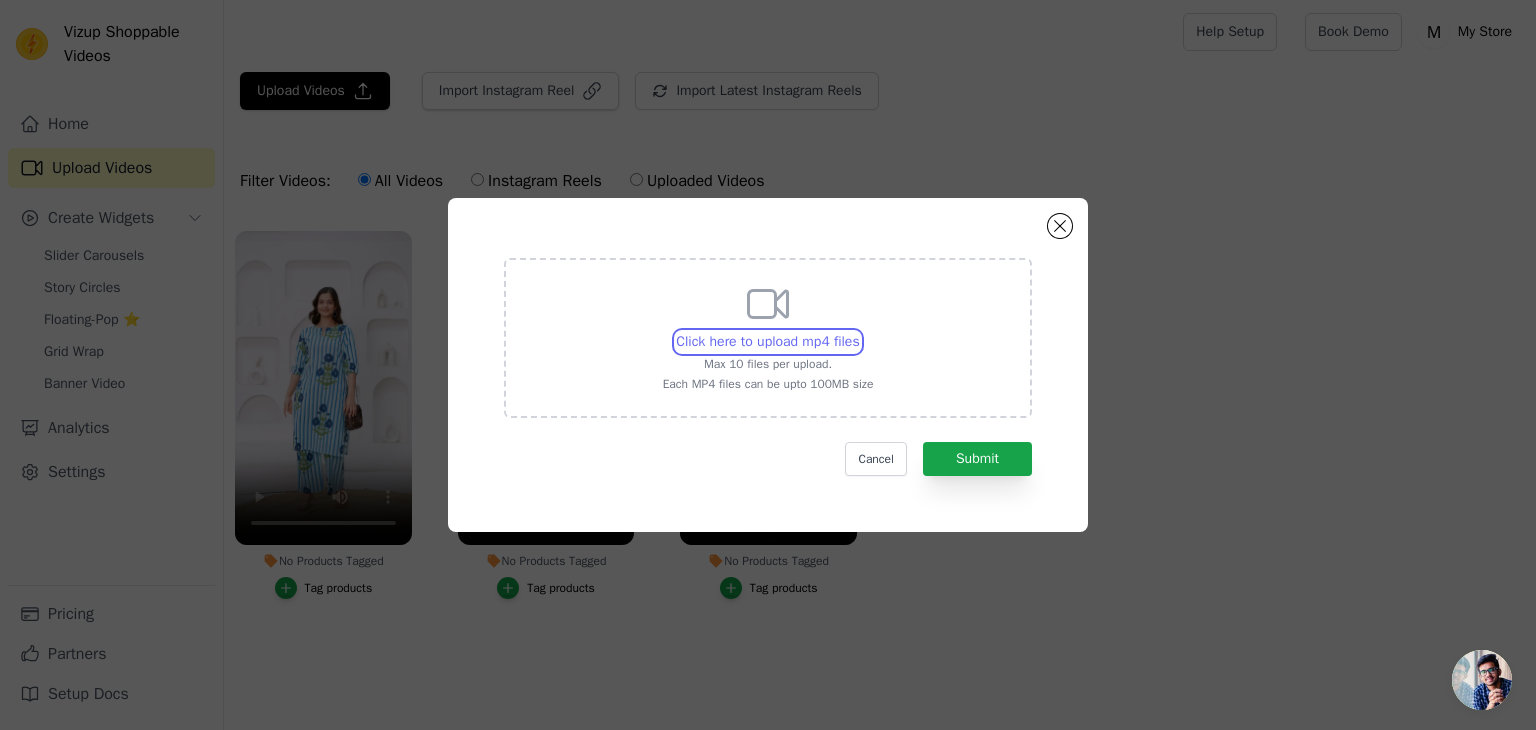 click on "Click here to upload mp4 files     Max 10 files per upload.   Each MP4 files can be upto 100MB size" at bounding box center [859, 331] 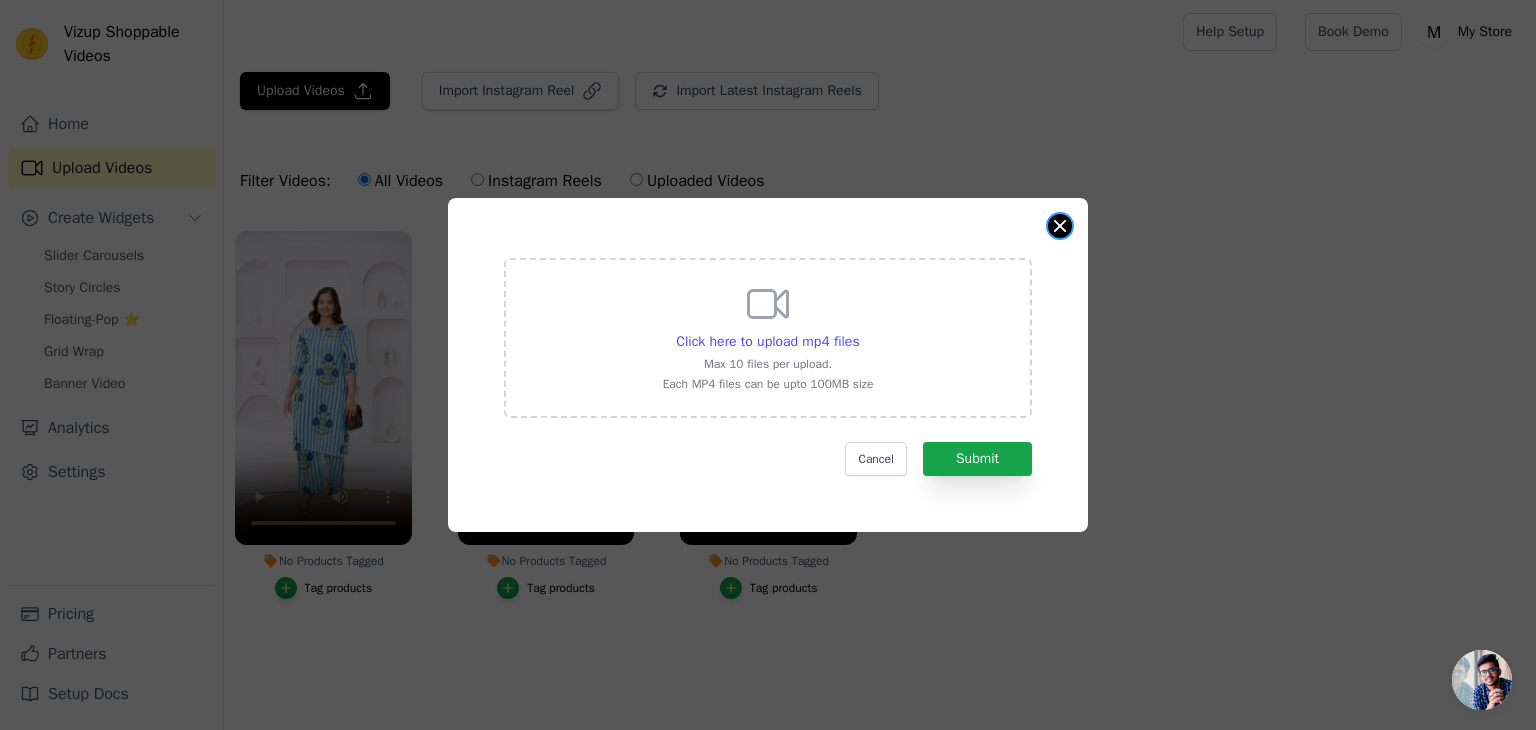 click at bounding box center [1060, 226] 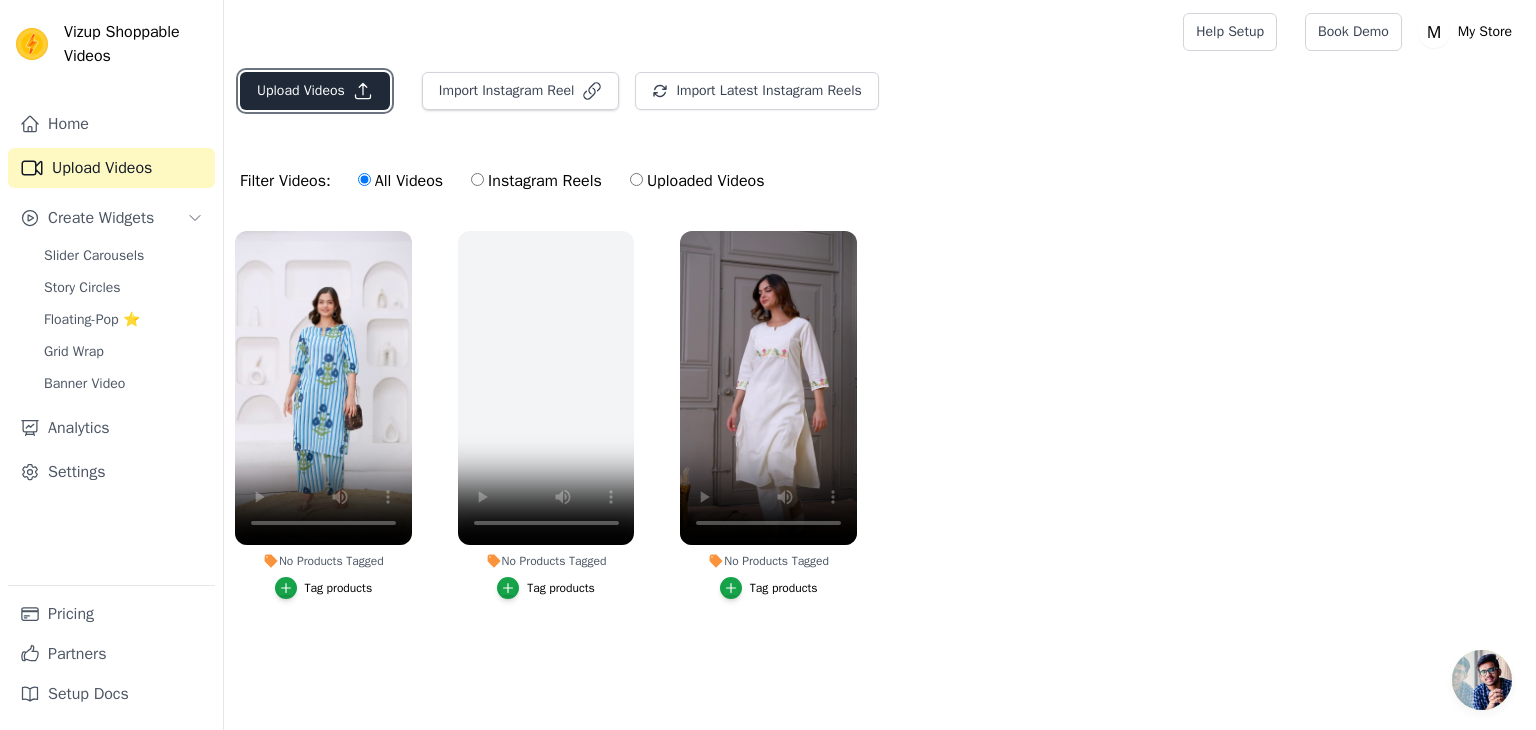 click on "Upload Videos" at bounding box center (315, 91) 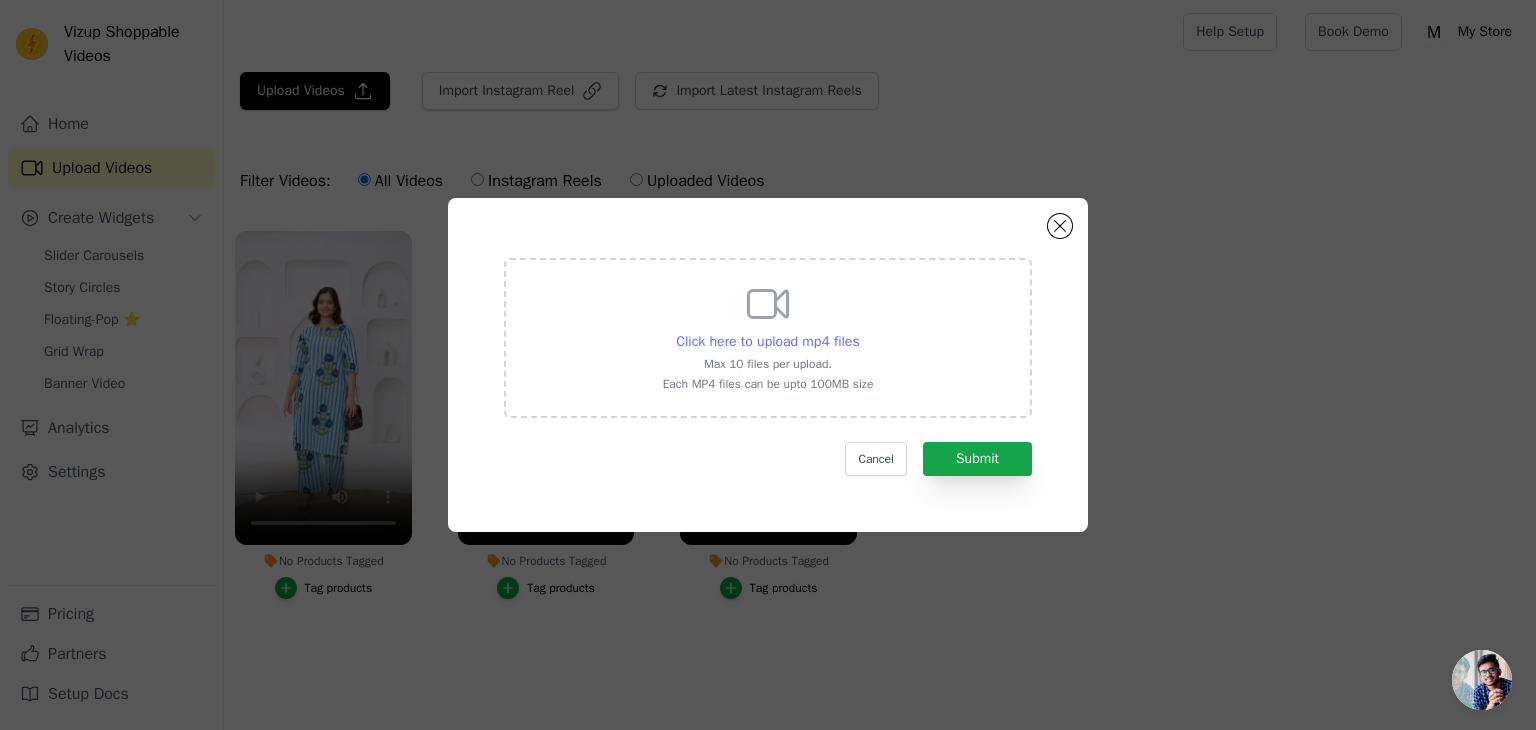 click on "Click here to upload mp4 files" at bounding box center [767, 341] 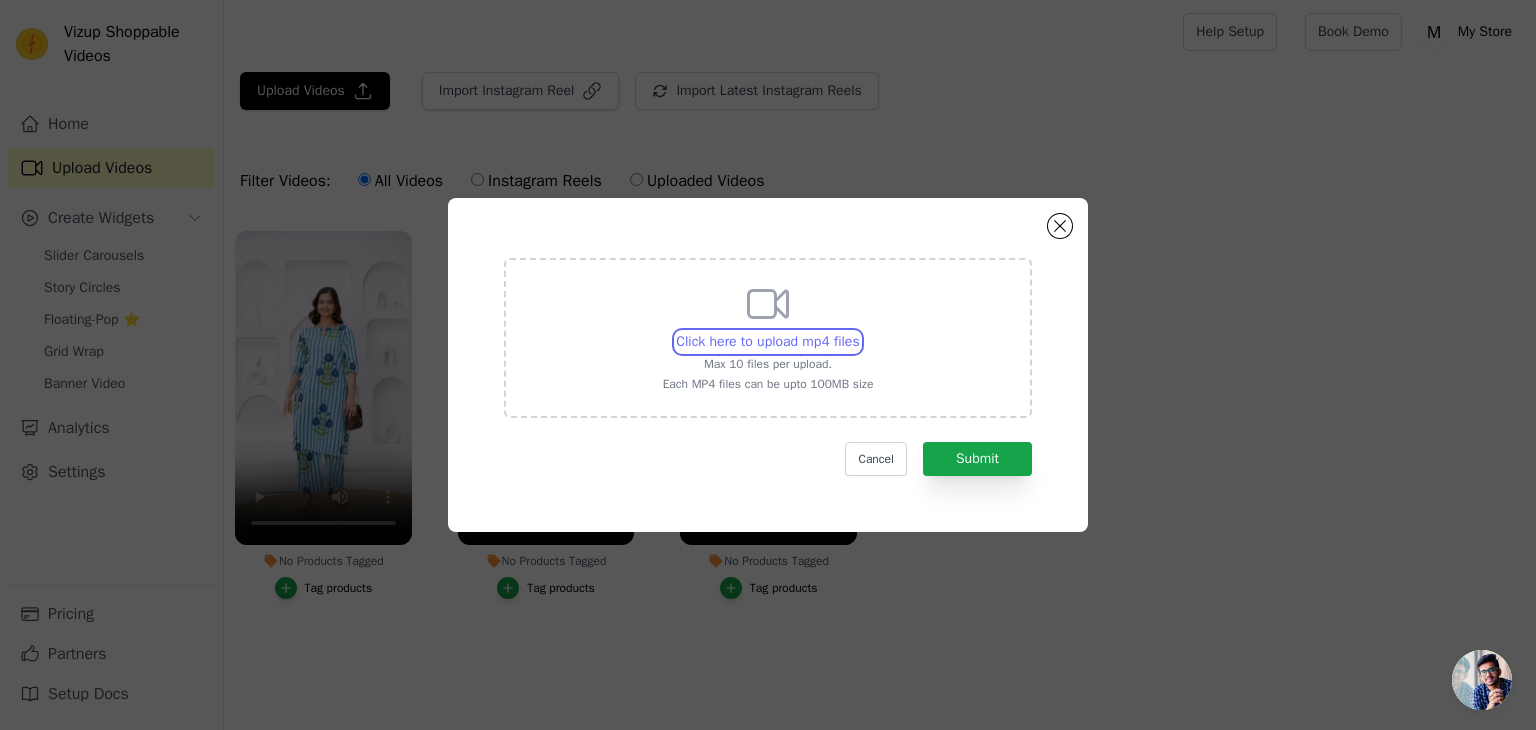 click on "Click here to upload mp4 files     Max 10 files per upload.   Each MP4 files can be upto 100MB size" at bounding box center [859, 331] 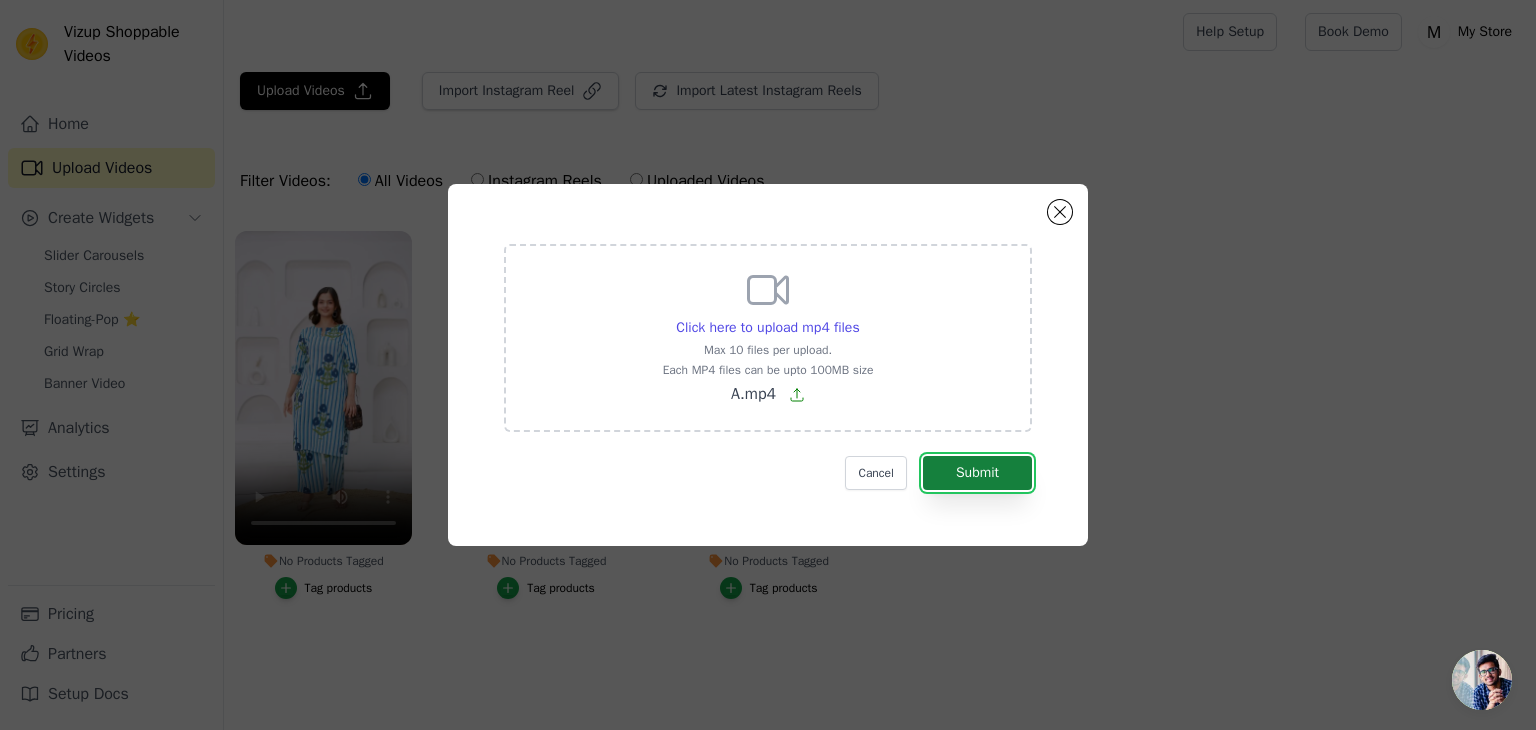 click on "Submit" at bounding box center [977, 473] 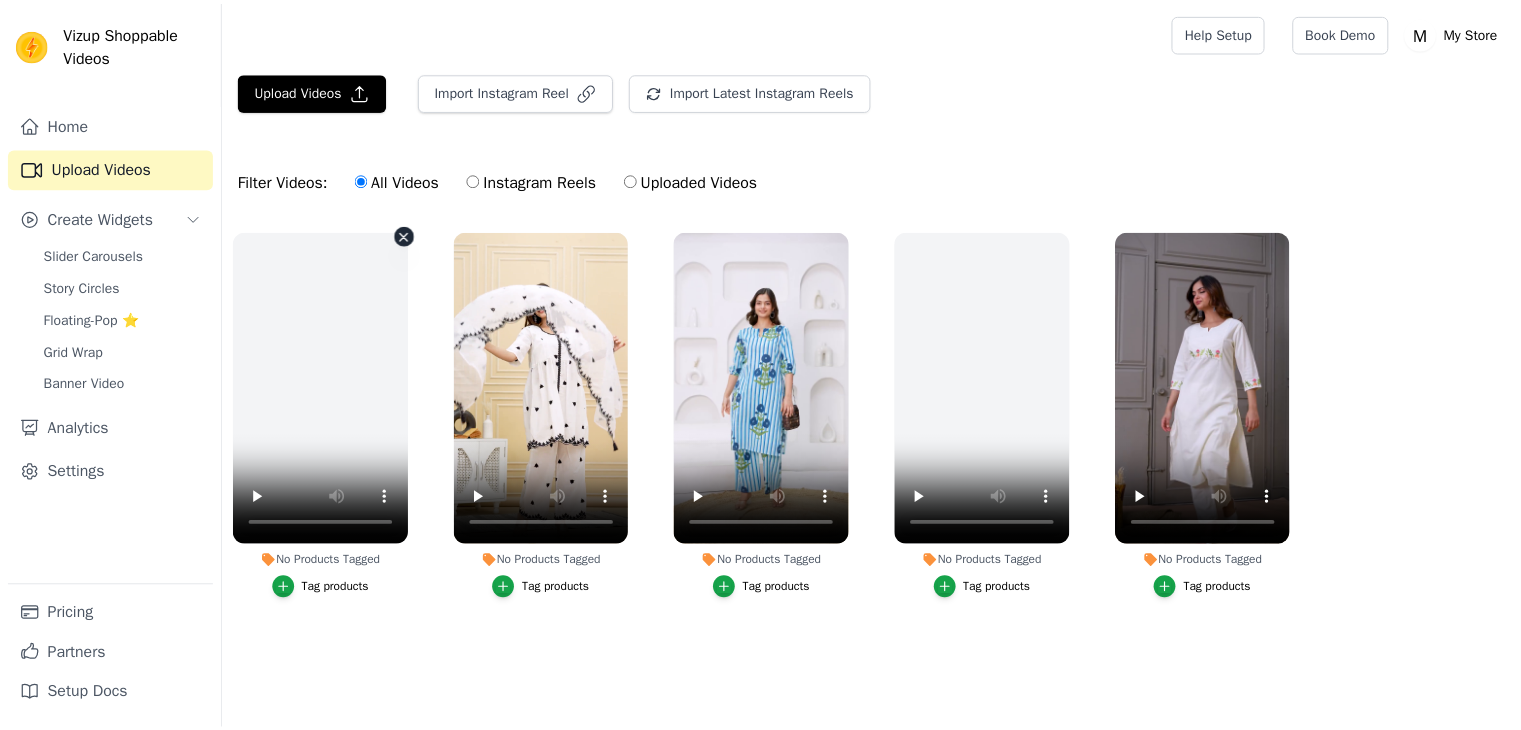 scroll, scrollTop: 0, scrollLeft: 0, axis: both 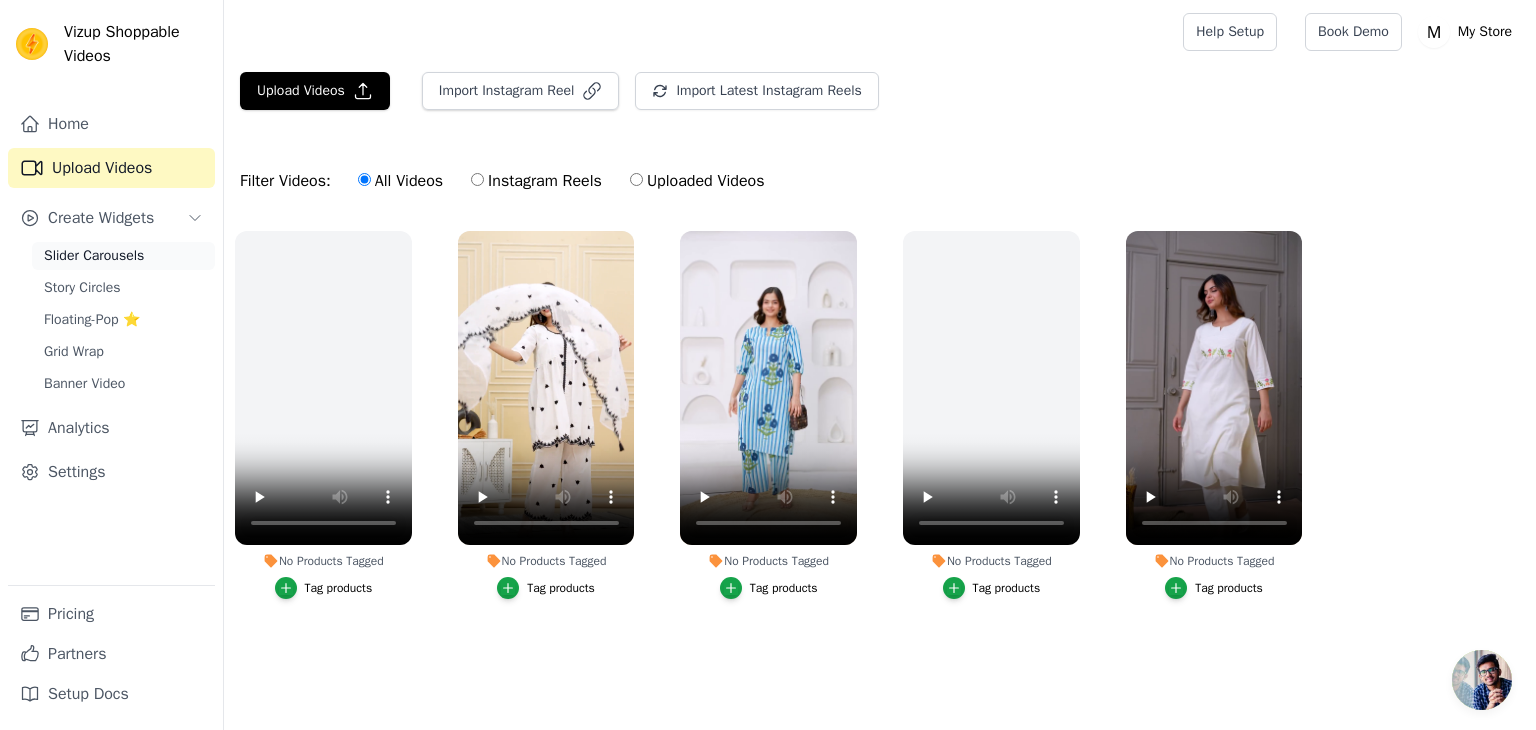 click on "Slider Carousels" at bounding box center [123, 256] 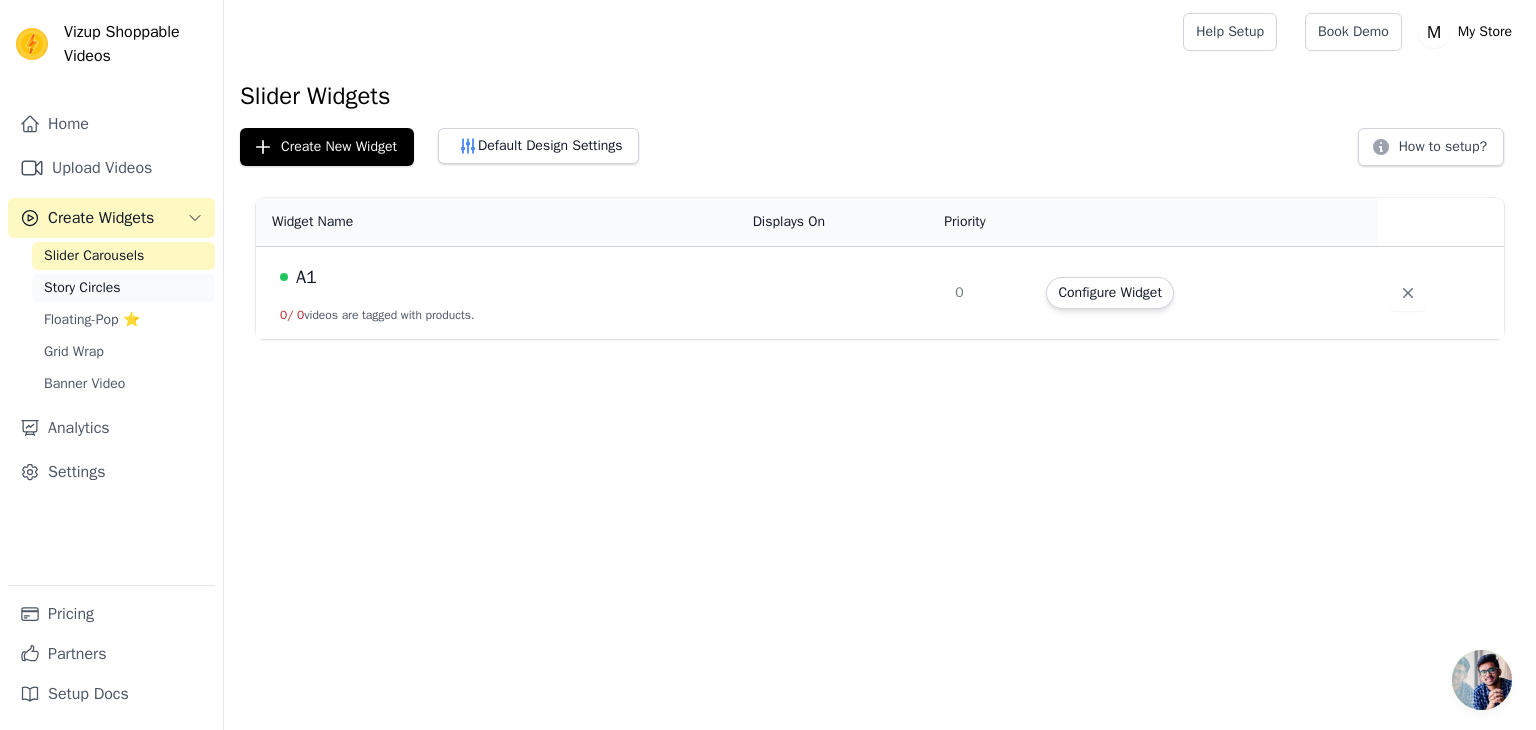 click on "Story Circles" at bounding box center [82, 288] 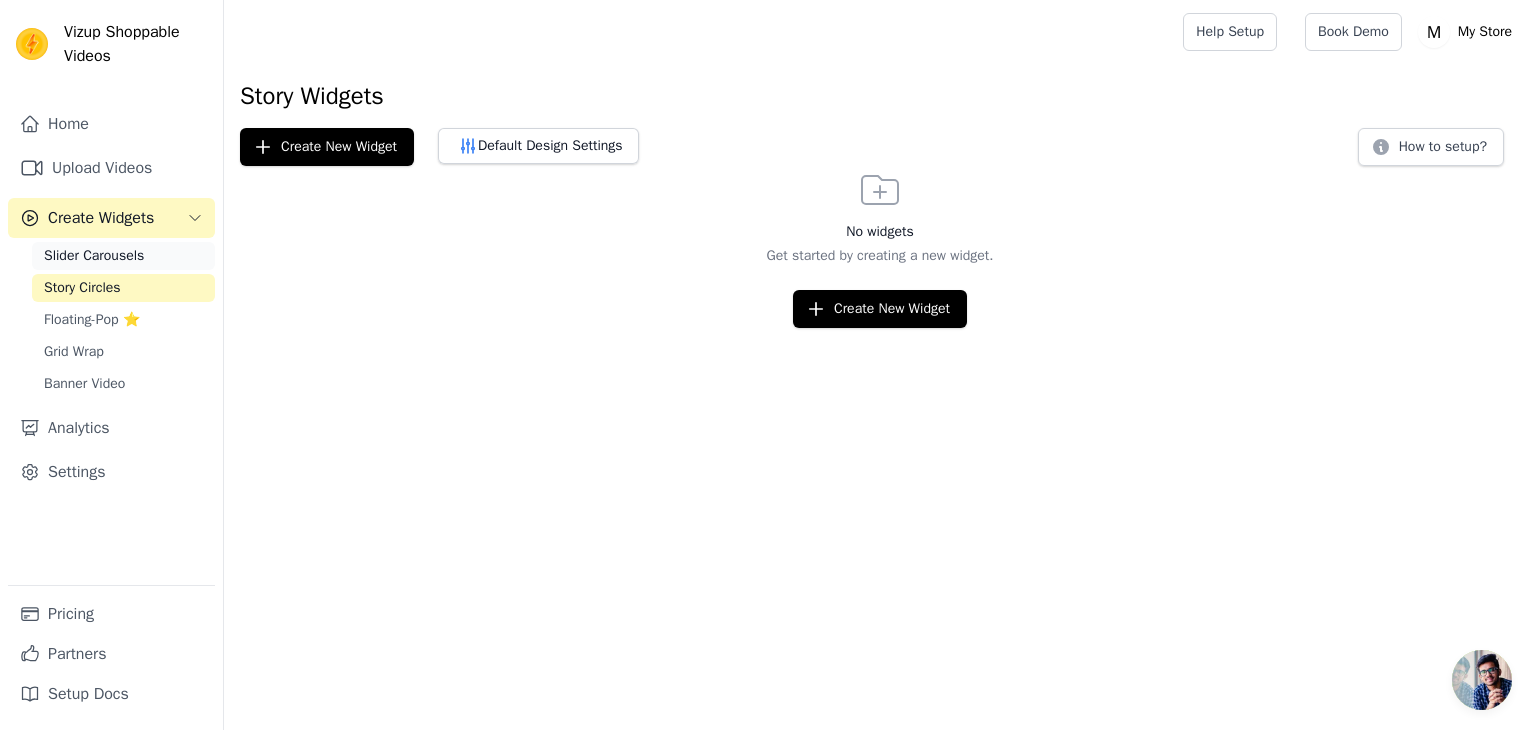 click on "Slider Carousels" at bounding box center [94, 256] 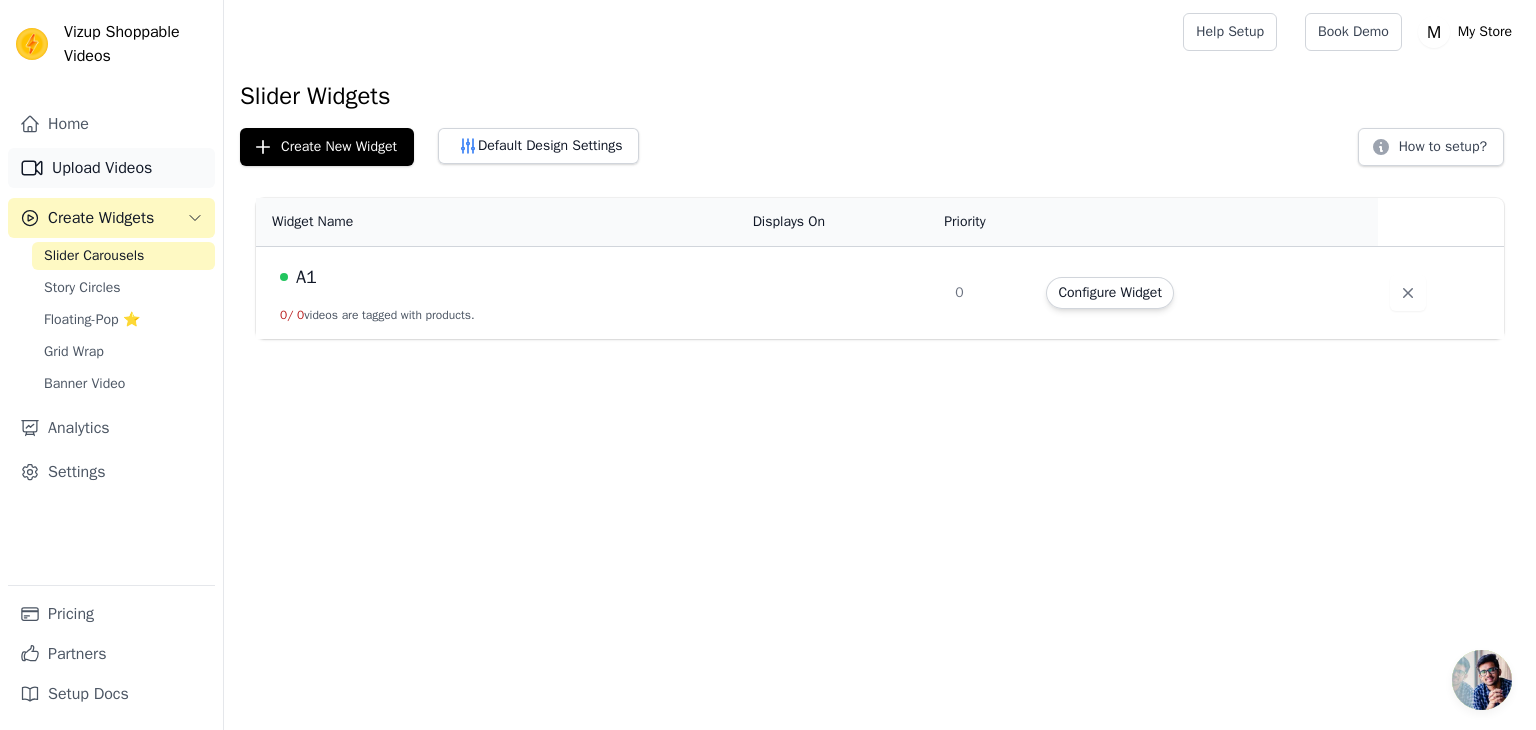 click on "Upload Videos" at bounding box center (111, 168) 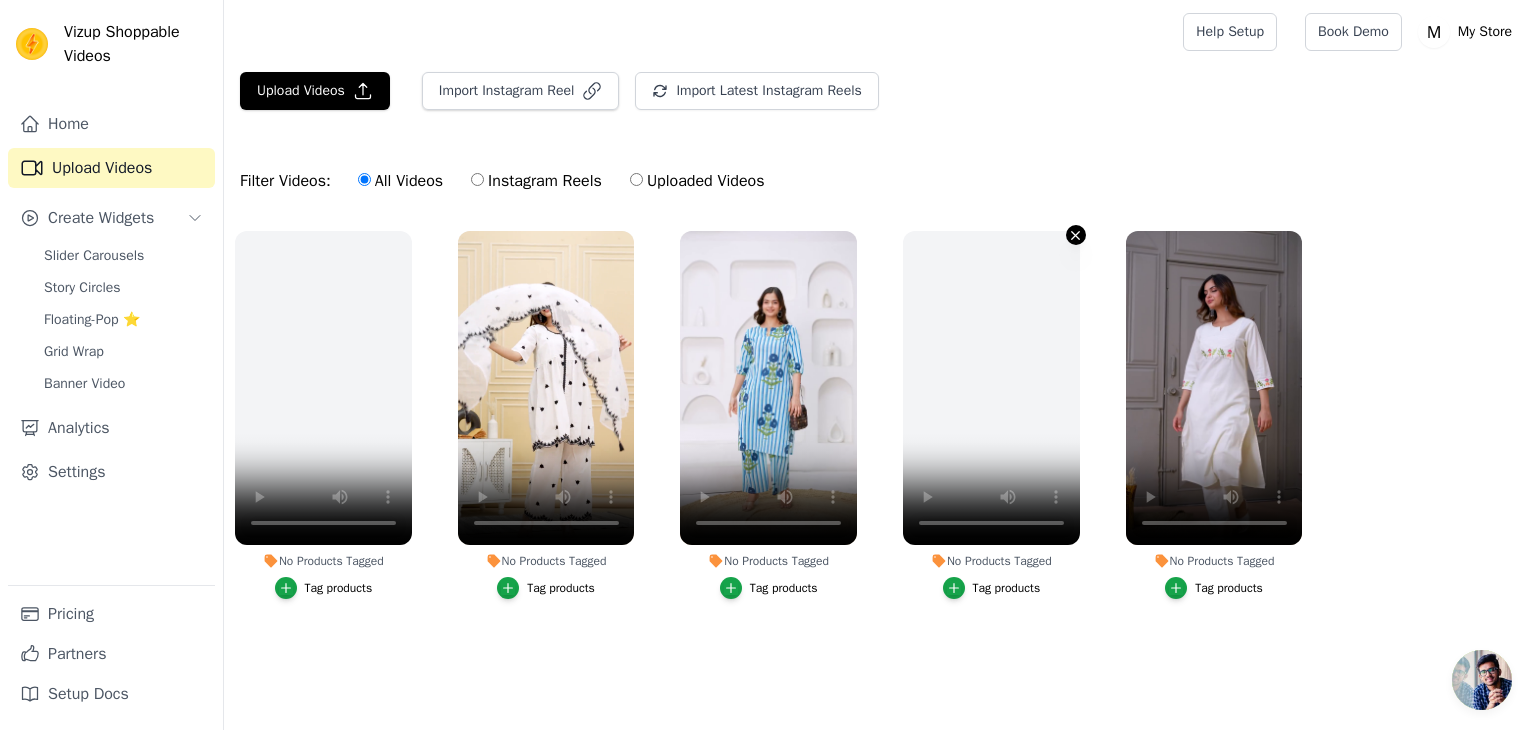 click 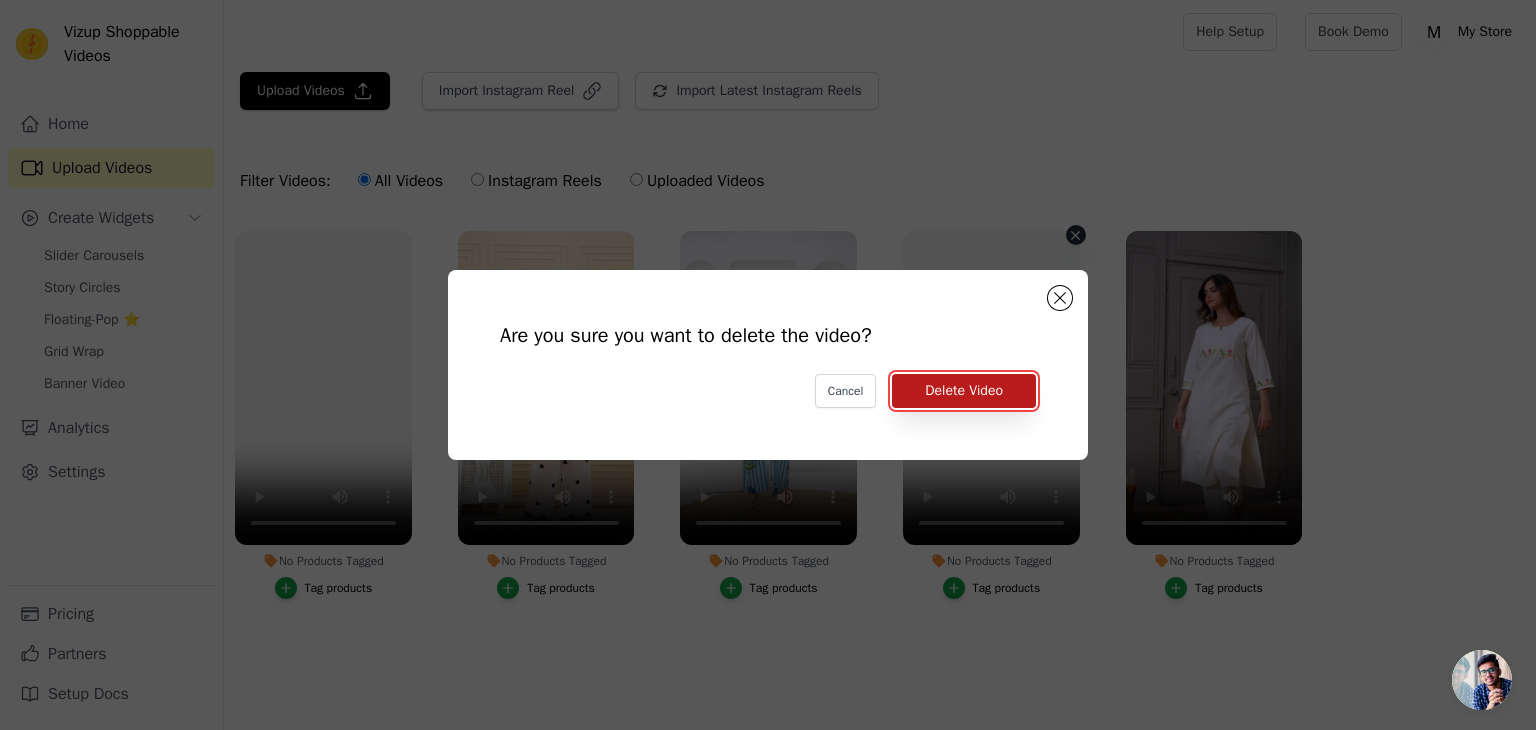 click on "Delete Video" at bounding box center [964, 391] 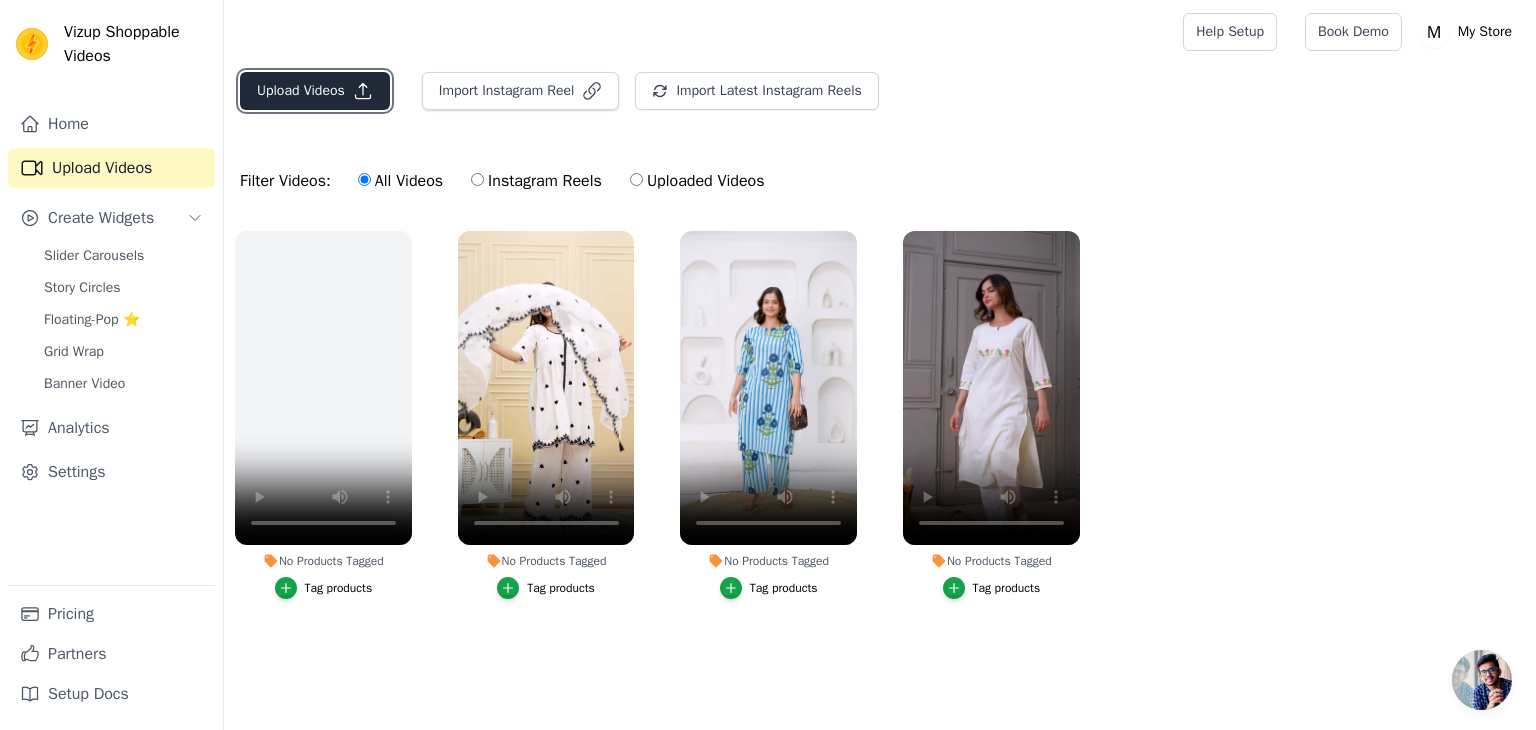 click on "Upload Videos" at bounding box center (315, 91) 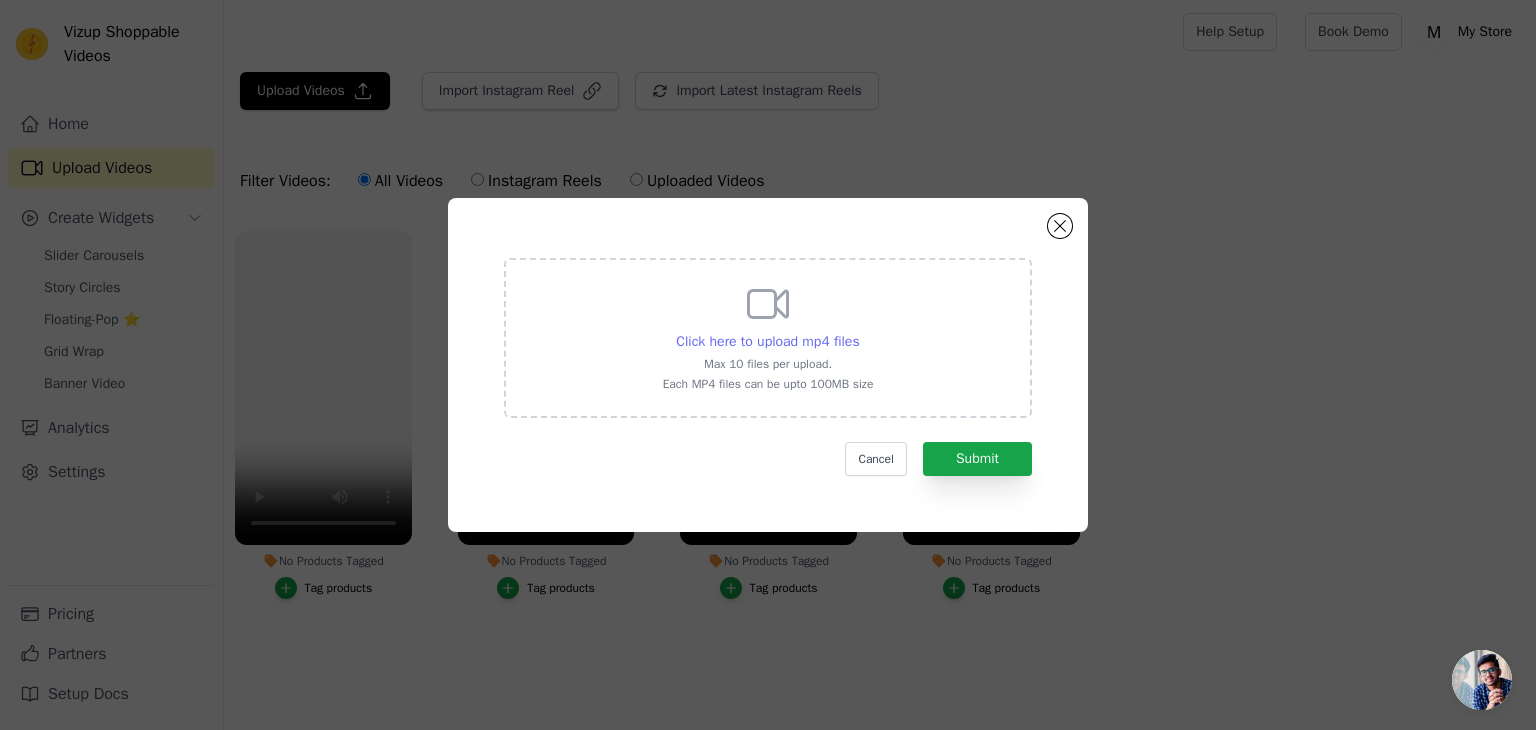 click on "Click here to upload mp4 files" at bounding box center (767, 341) 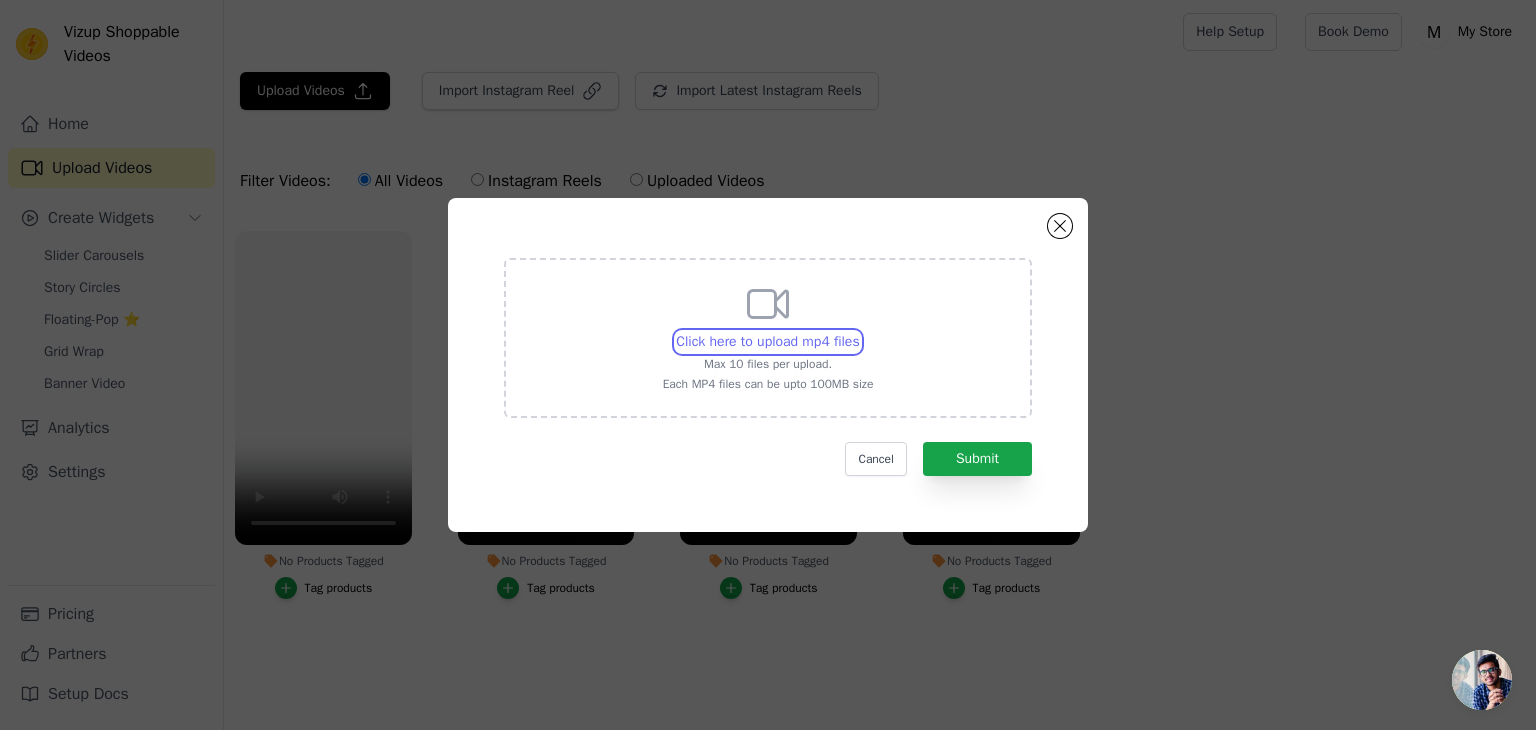 click on "Click here to upload mp4 files     Max 10 files per upload.   Each MP4 files can be upto 100MB size" at bounding box center [859, 331] 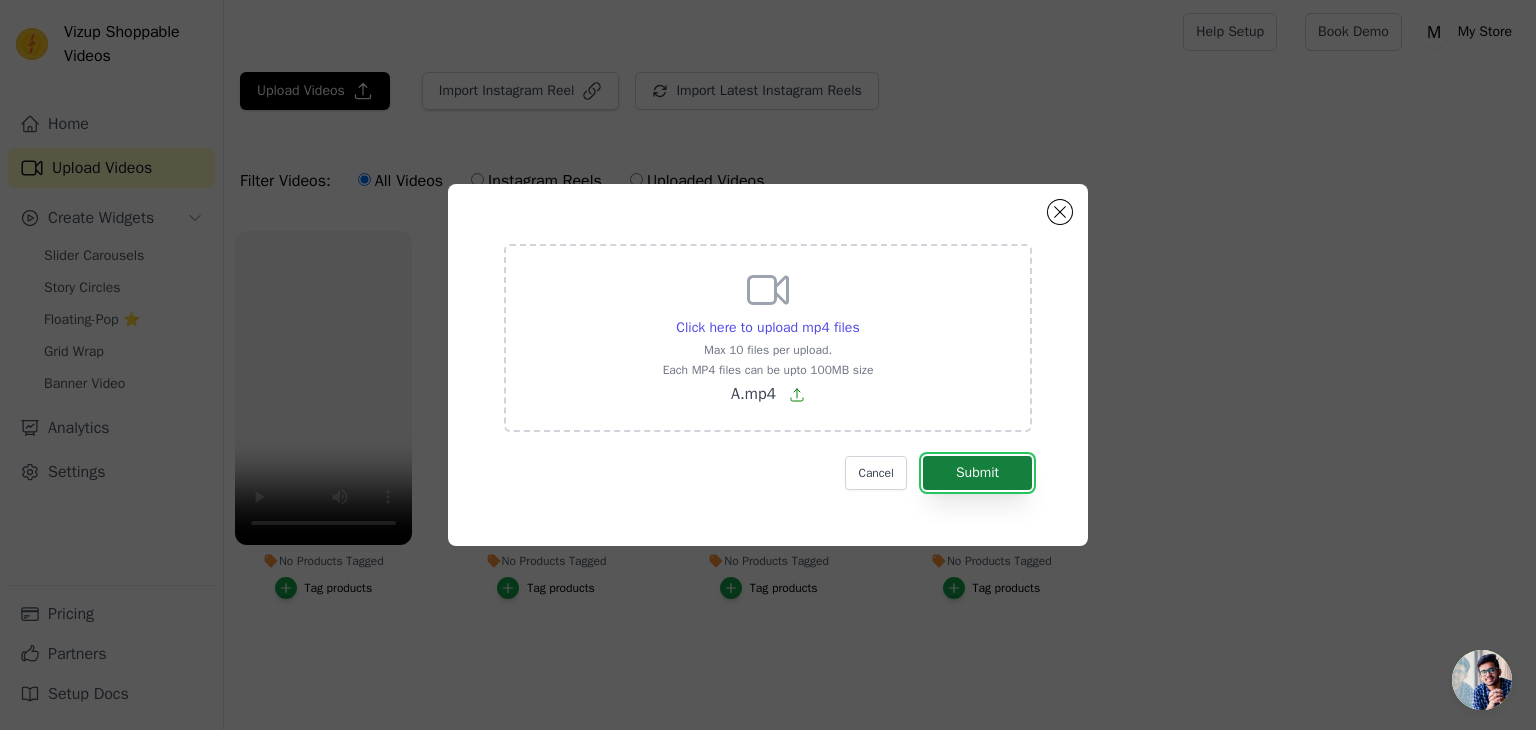 click on "Submit" at bounding box center (977, 473) 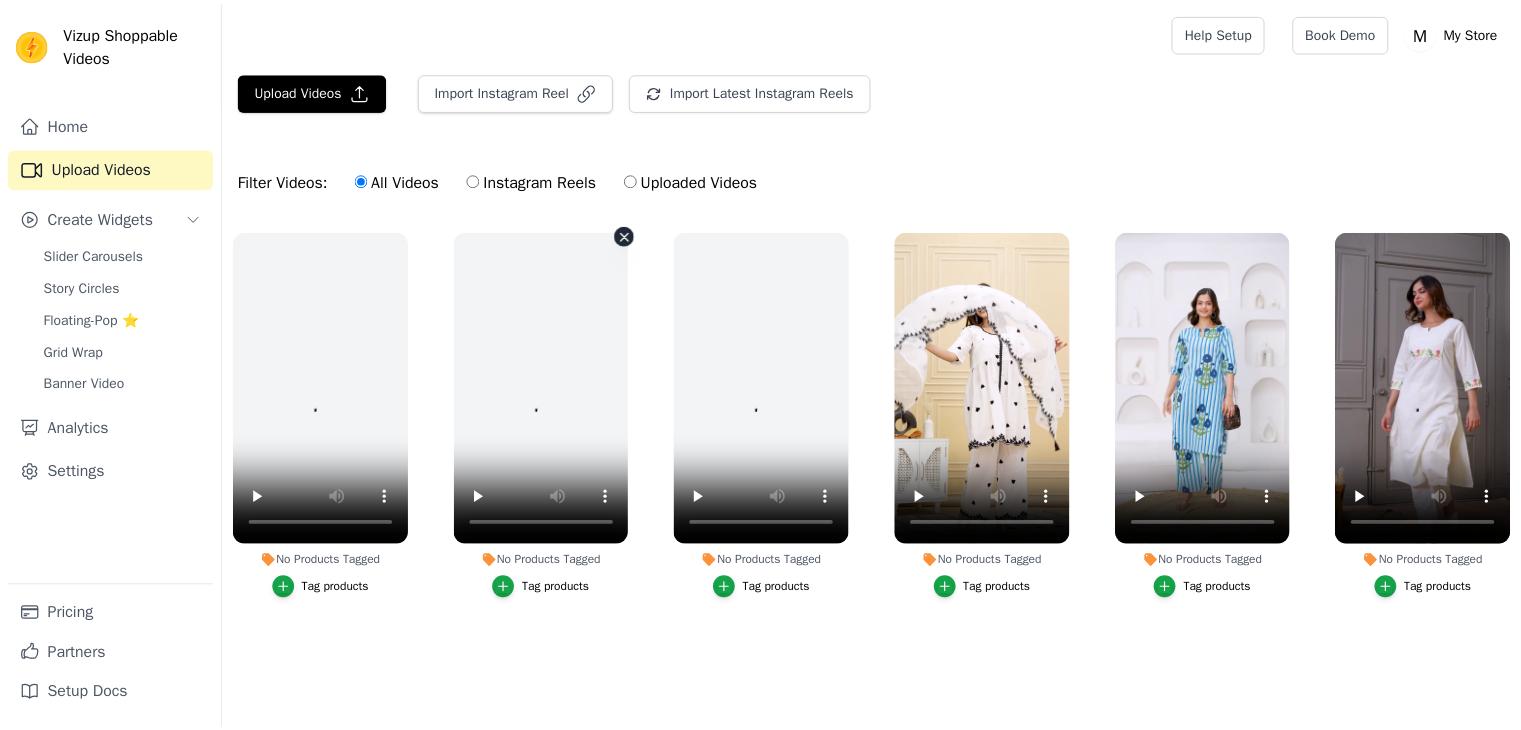 scroll, scrollTop: 0, scrollLeft: 0, axis: both 